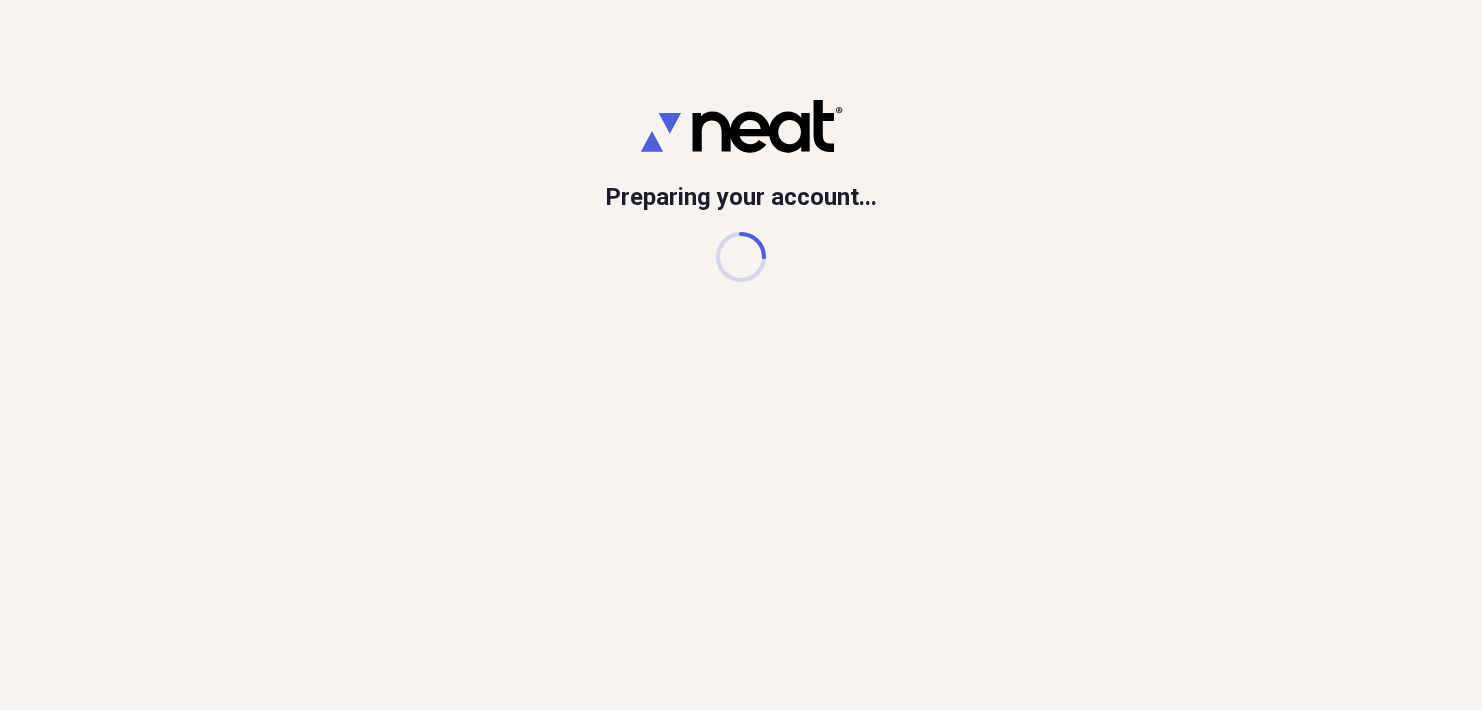 scroll, scrollTop: 0, scrollLeft: 0, axis: both 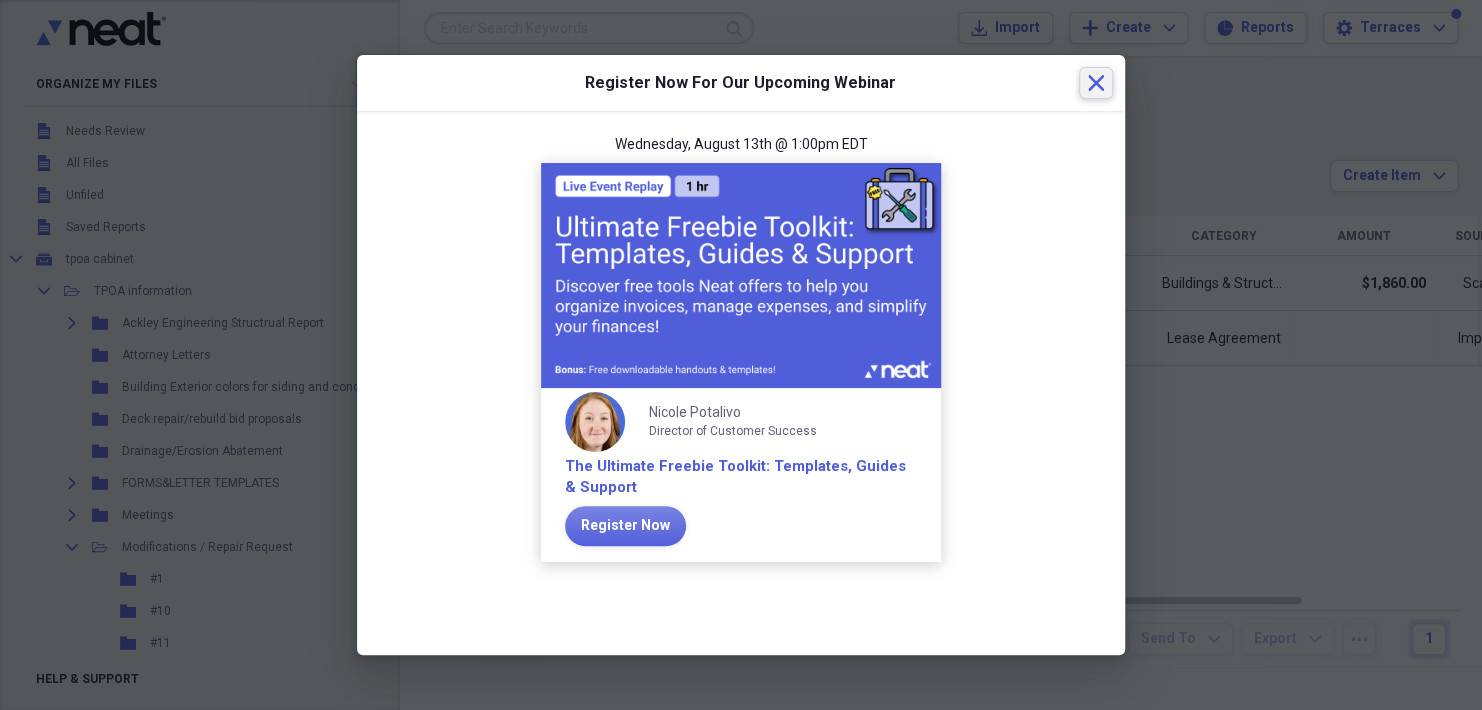 click on "Close" 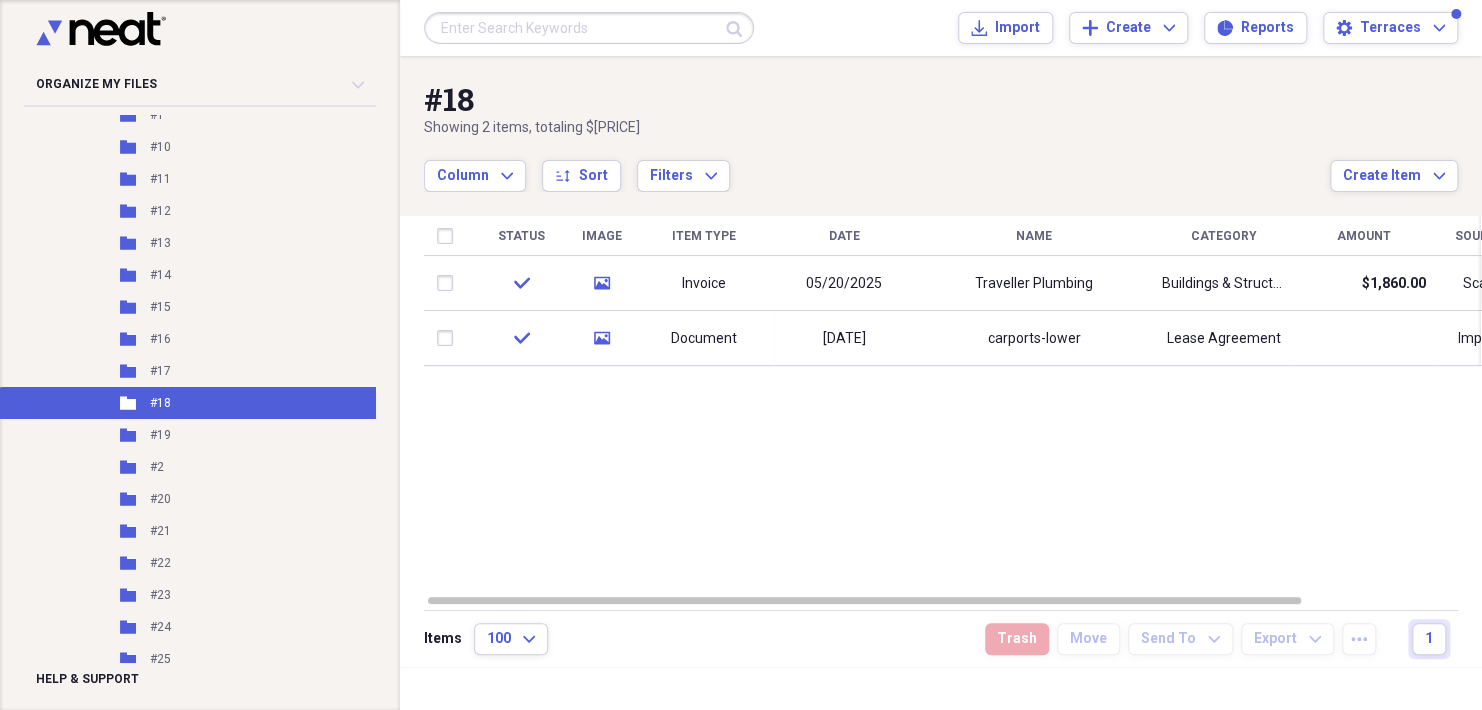scroll, scrollTop: 472, scrollLeft: 0, axis: vertical 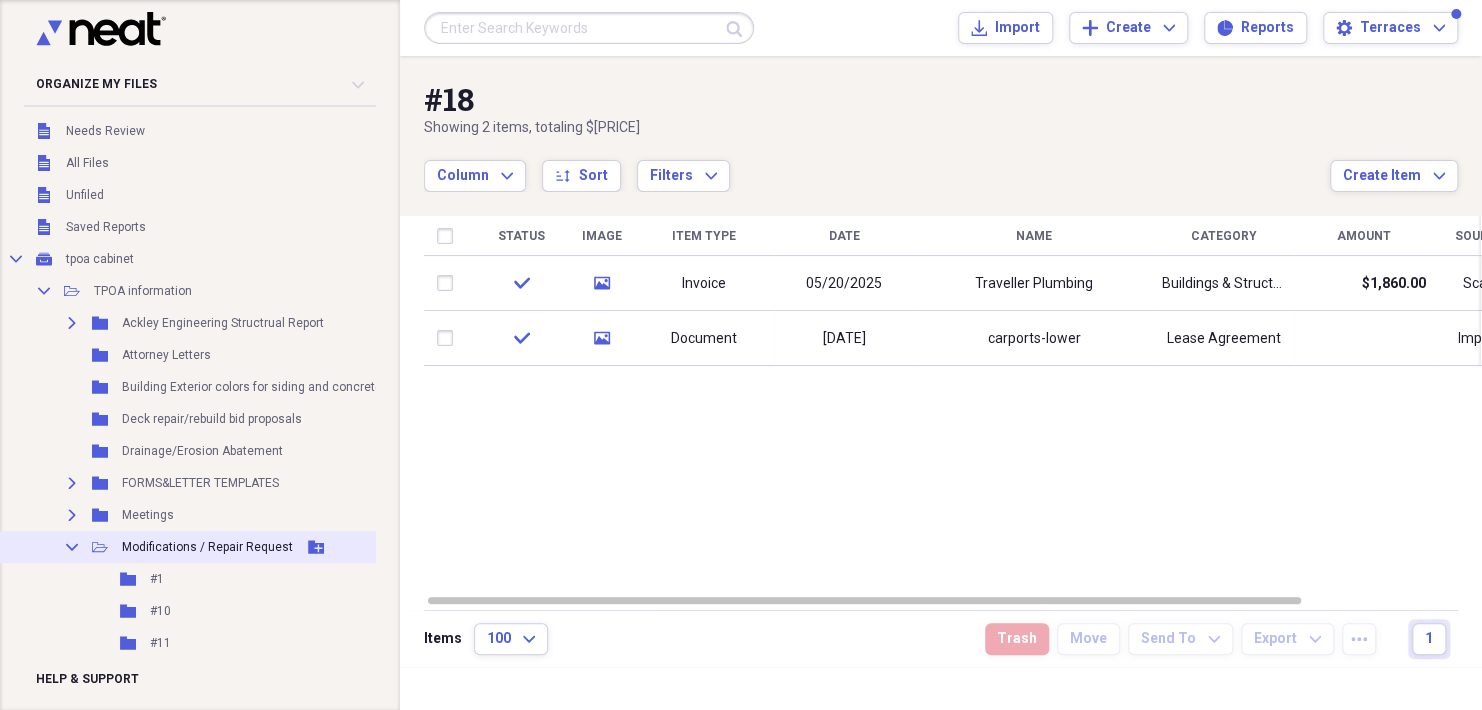 click 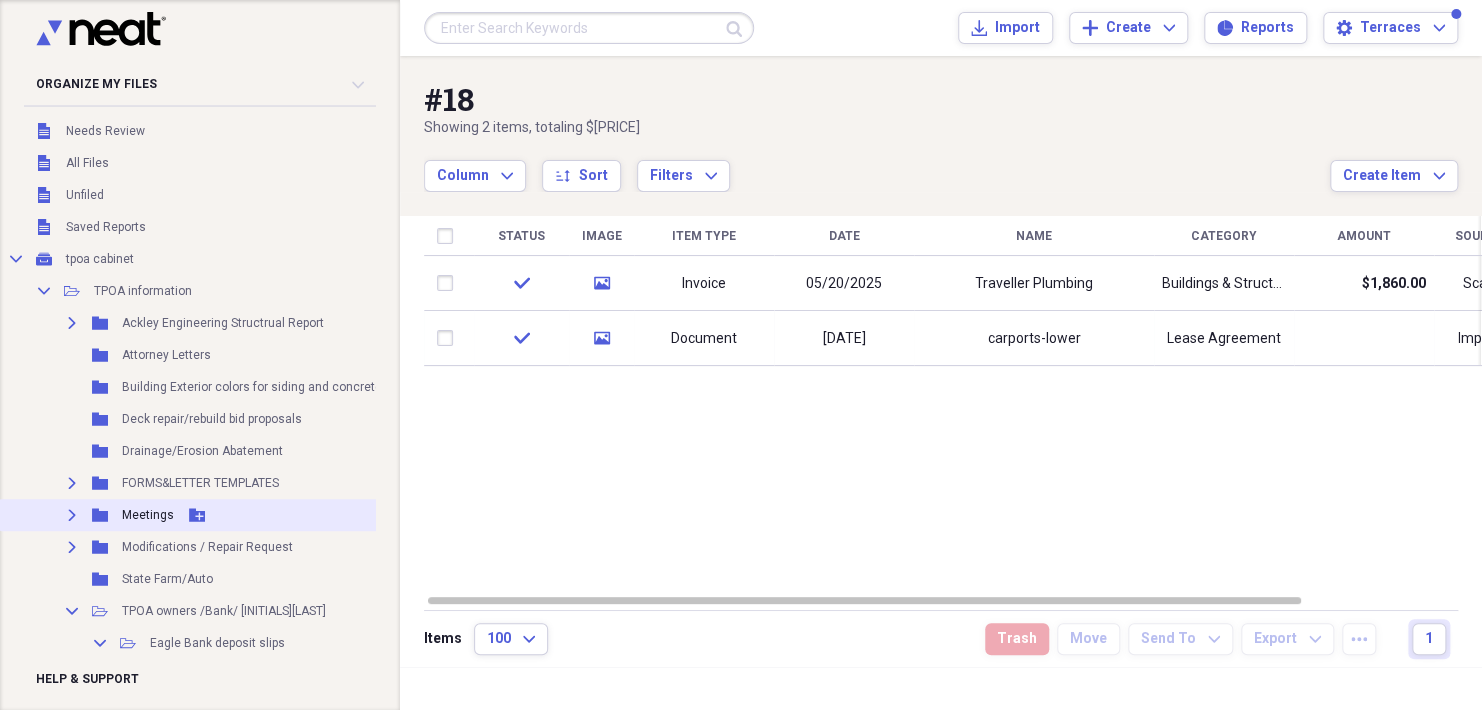 click on "Expand" 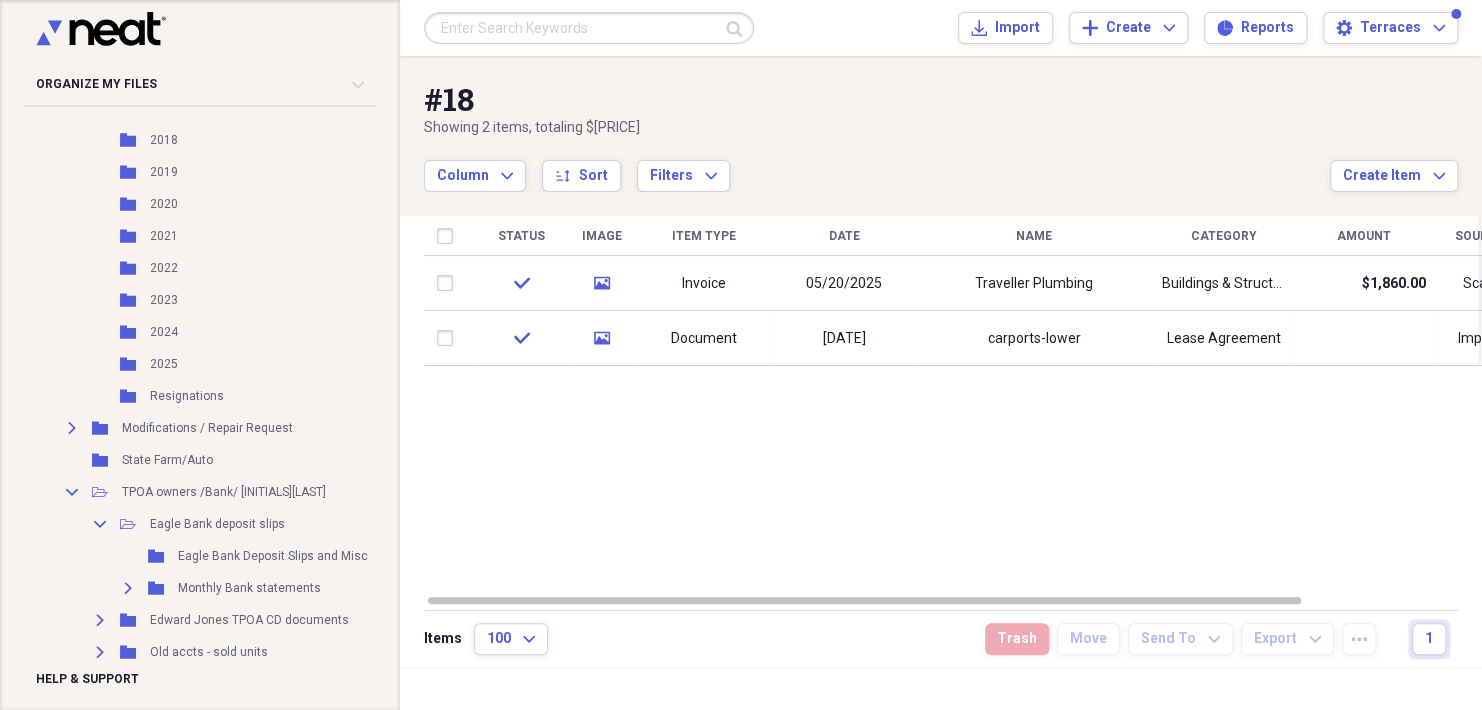 scroll, scrollTop: 699, scrollLeft: 0, axis: vertical 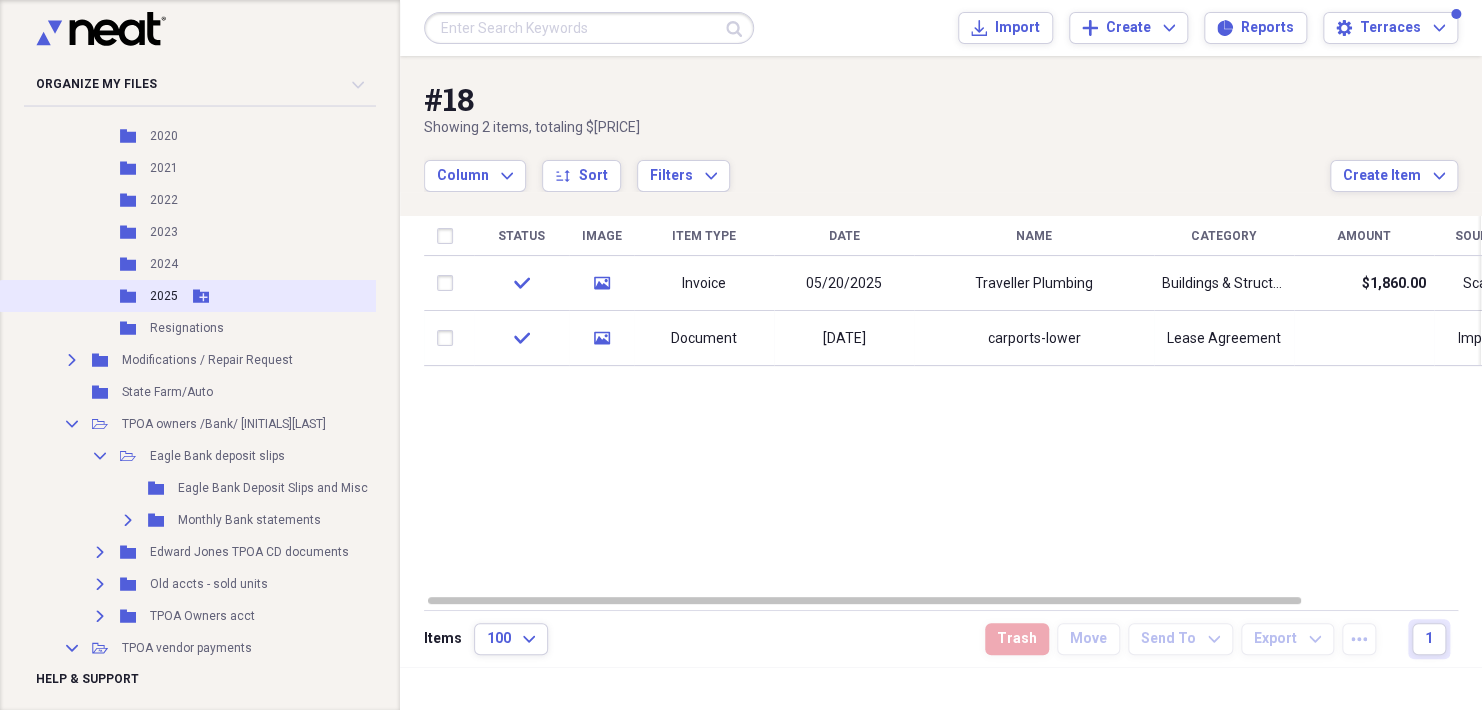 click on "2025" at bounding box center [164, 296] 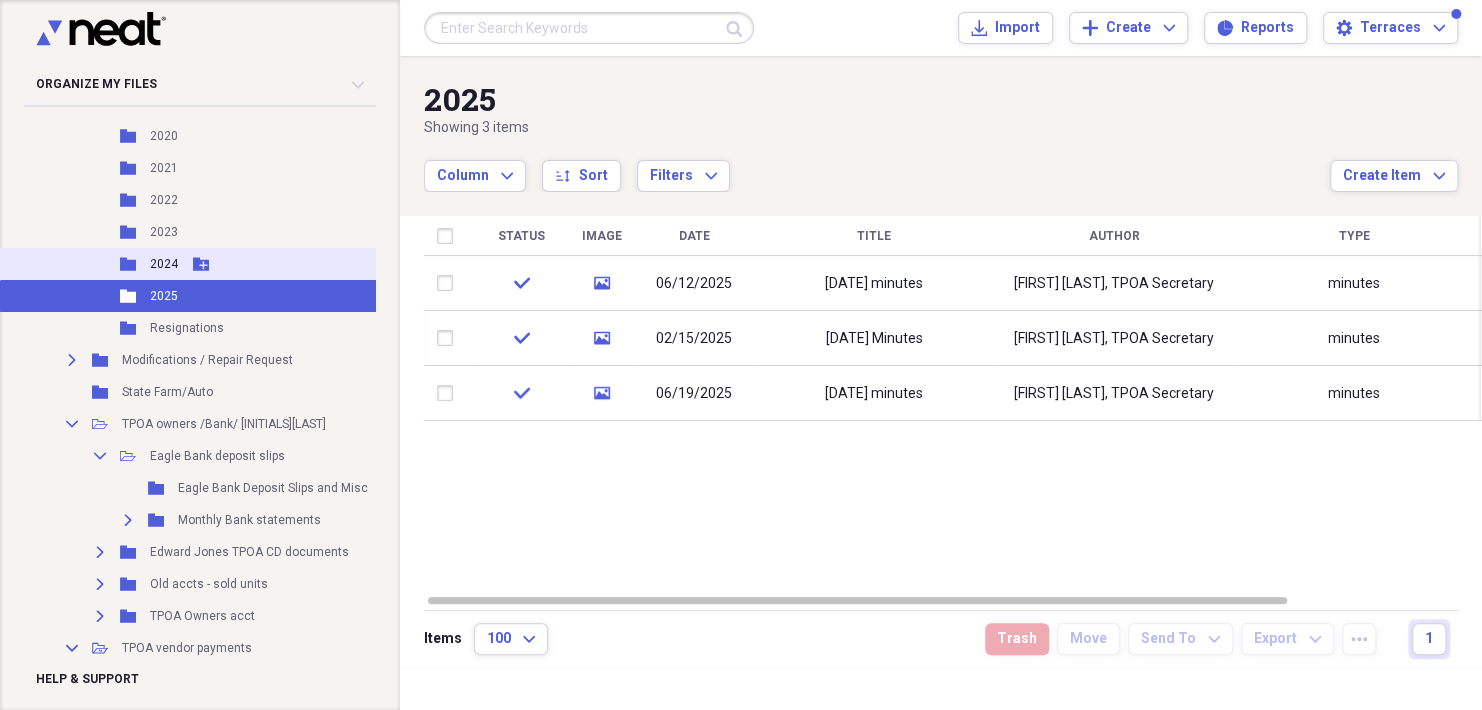 click on "2024" at bounding box center (164, 264) 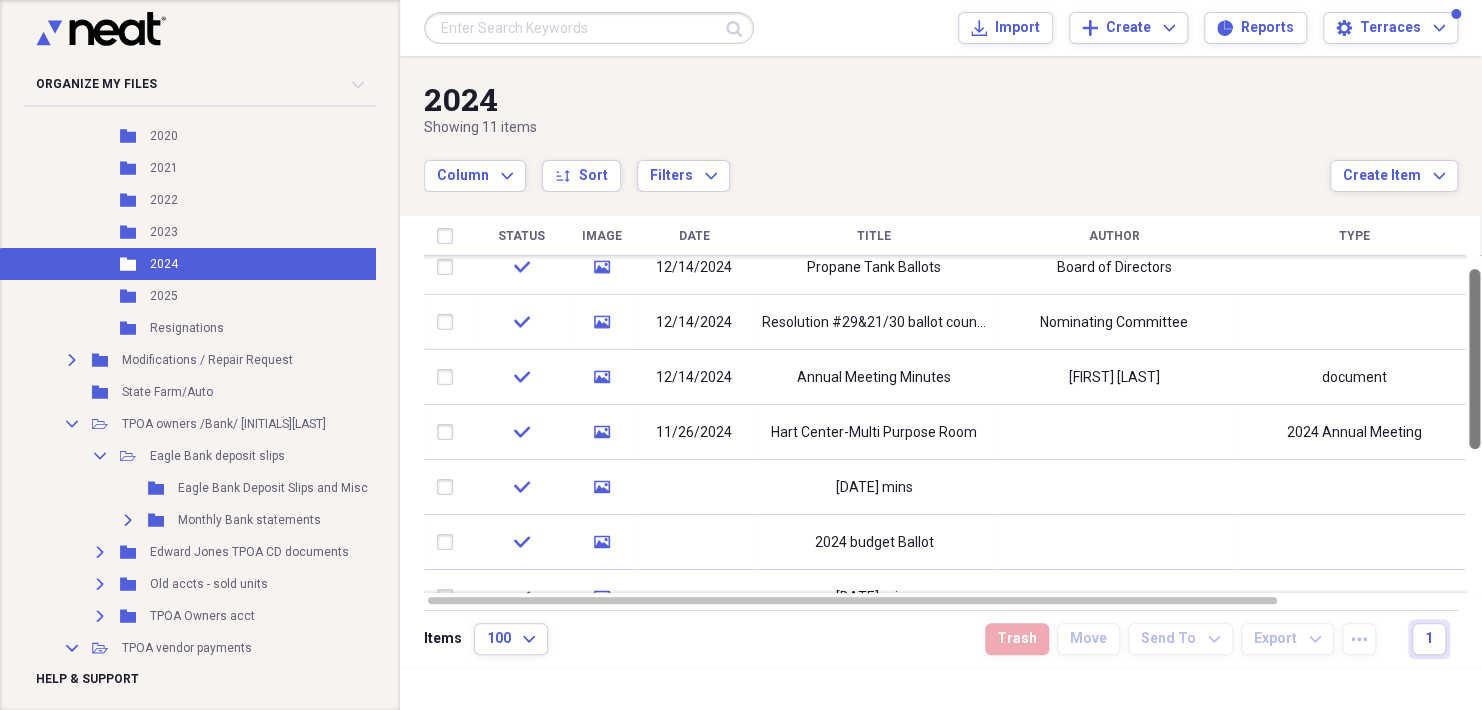 drag, startPoint x: 1473, startPoint y: 368, endPoint x: 1474, endPoint y: 396, distance: 28.01785 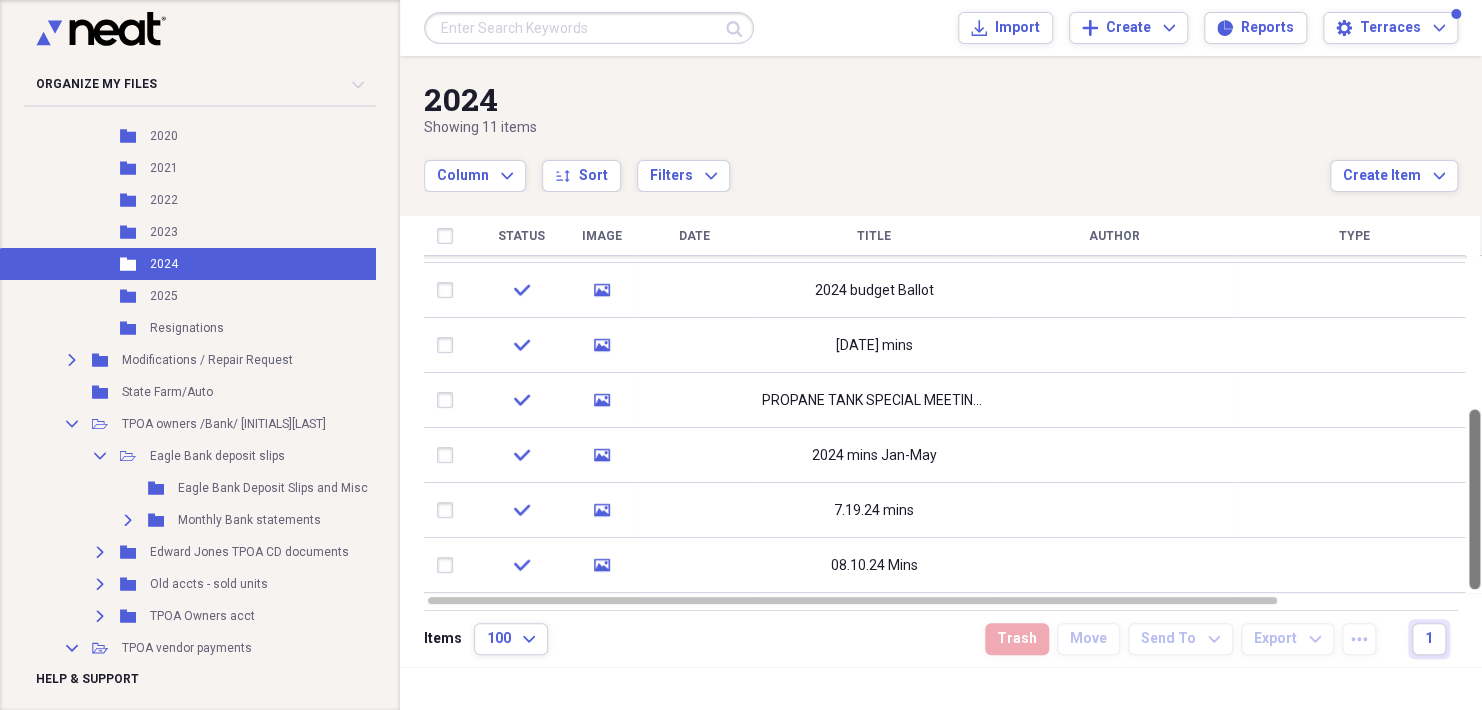 drag, startPoint x: 1476, startPoint y: 426, endPoint x: 1484, endPoint y: 570, distance: 144.22205 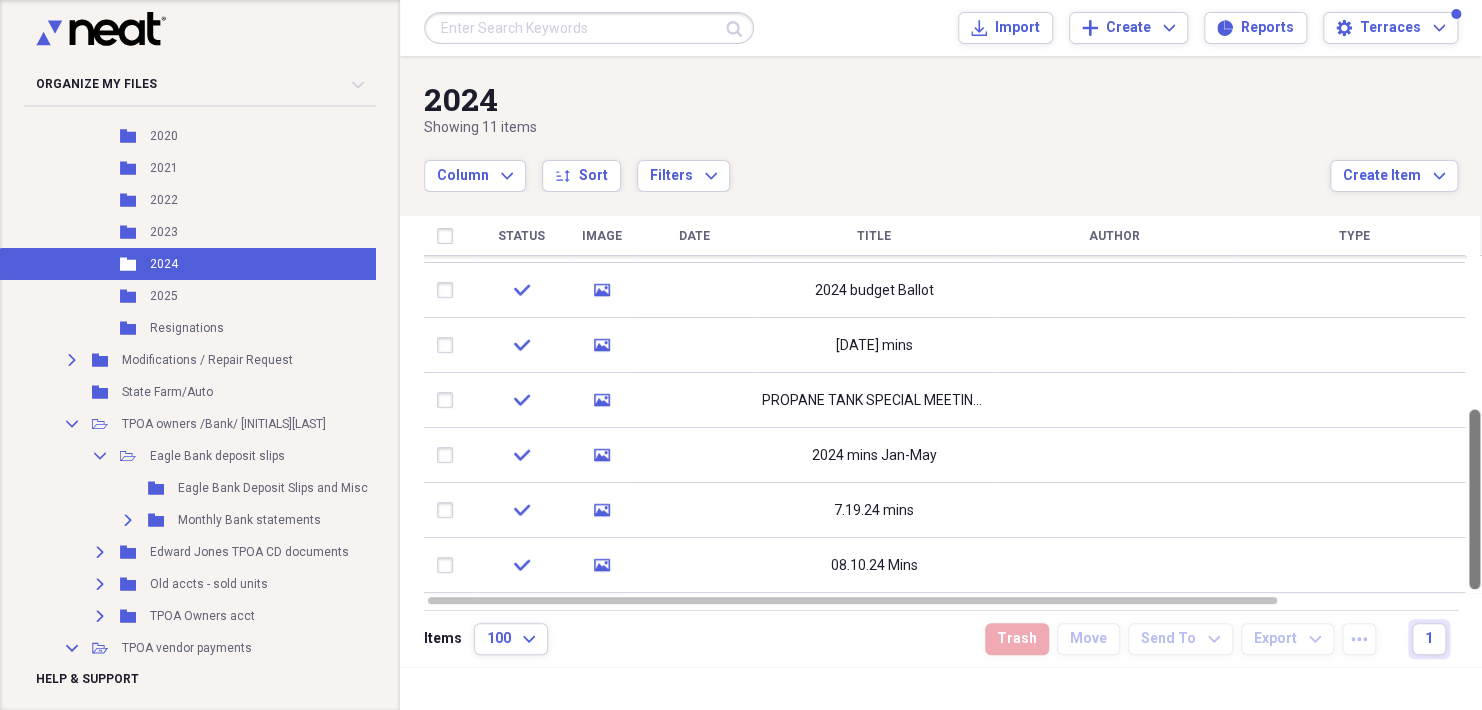 click at bounding box center (1474, 499) 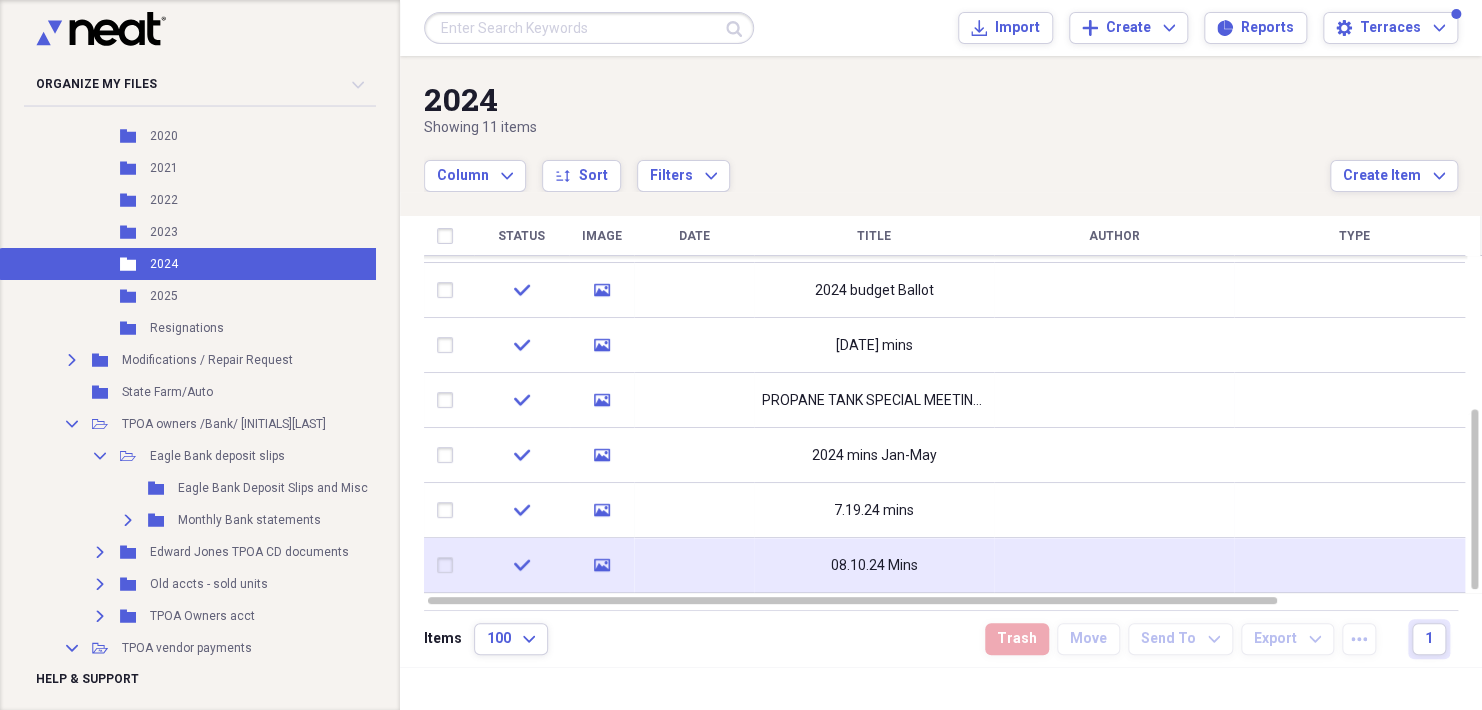 click on "08.10.24 Mins" at bounding box center (874, 566) 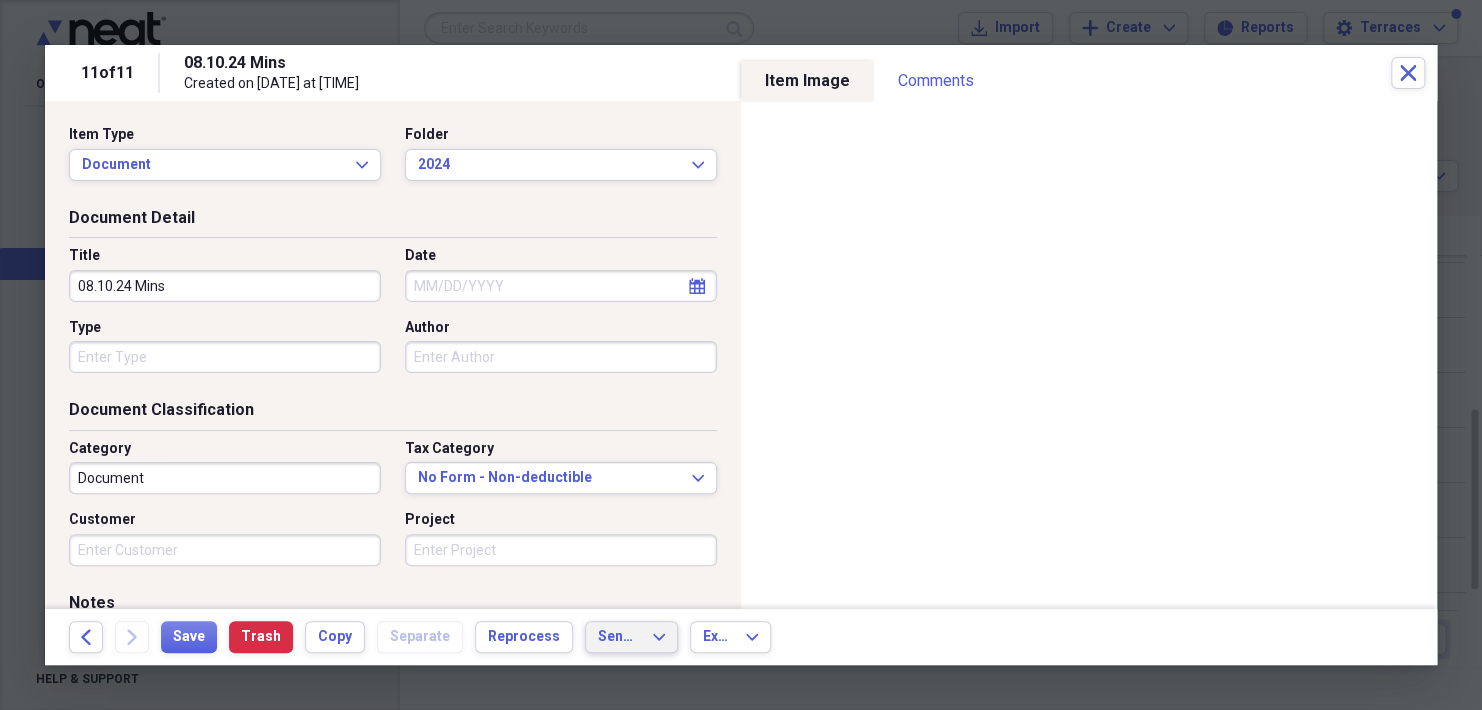 click on "Expand" 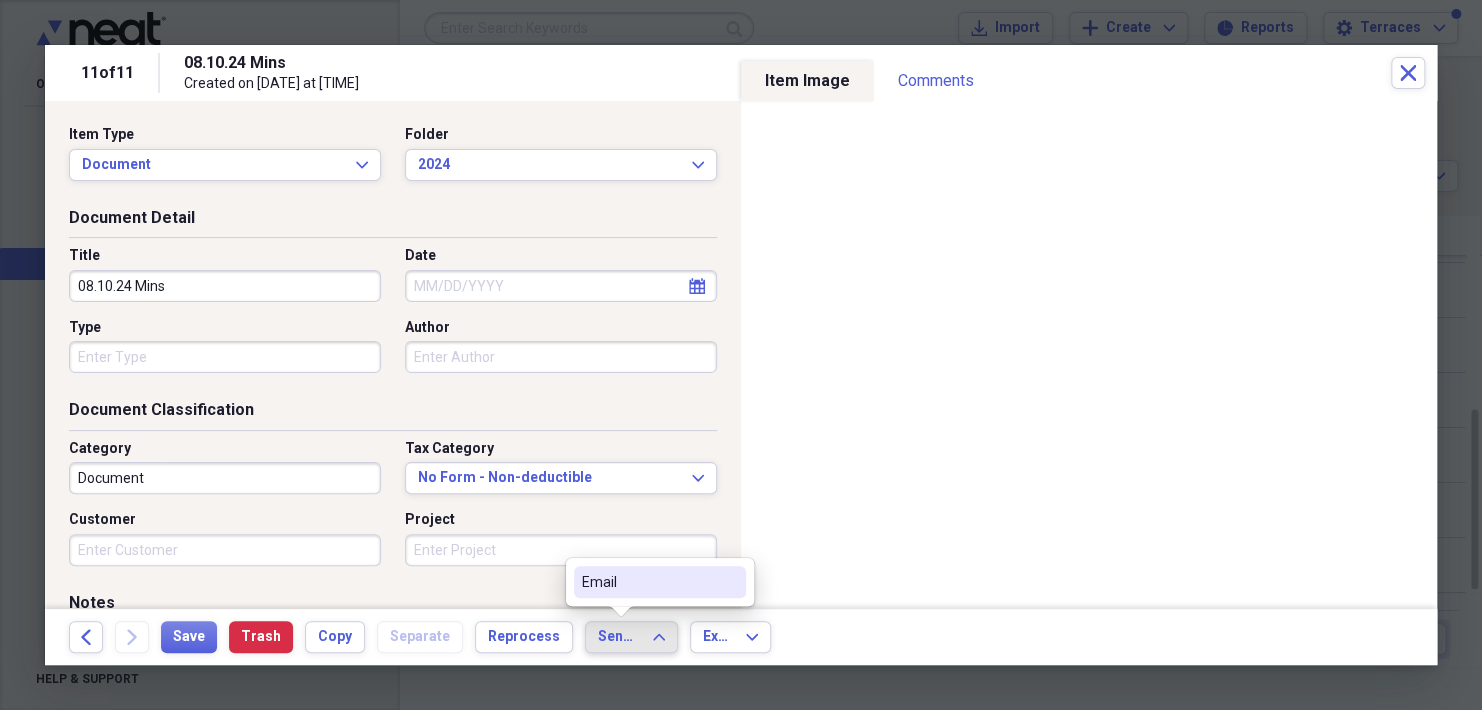 click on "Email" at bounding box center (648, 582) 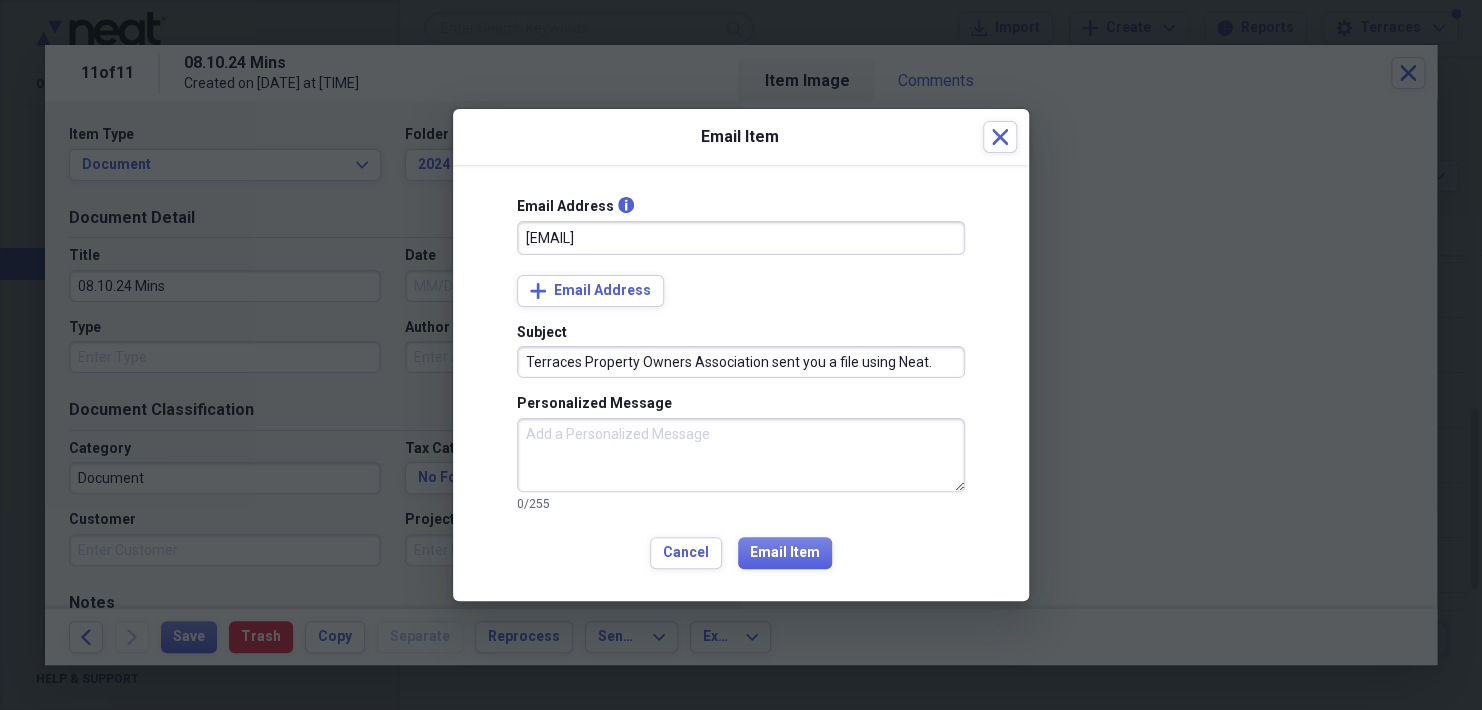 type on "[EMAIL]" 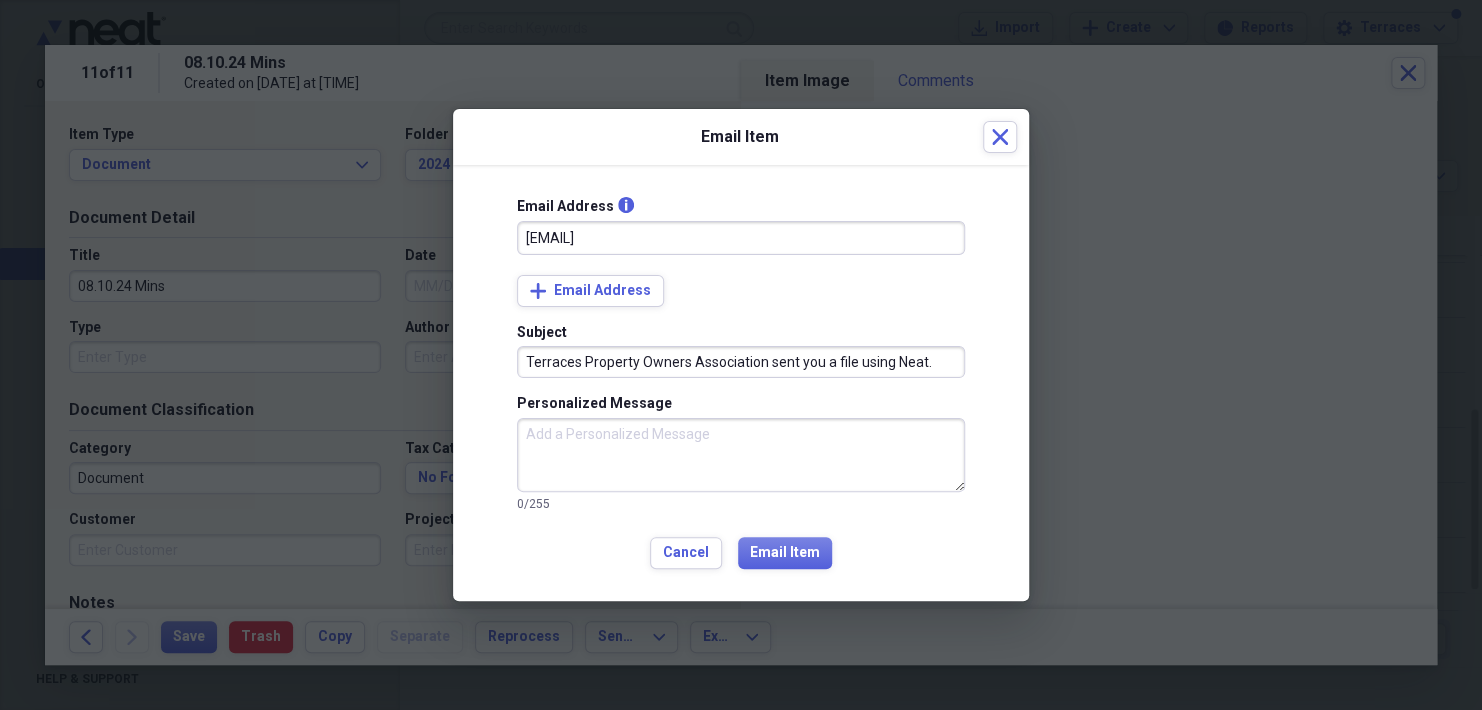 drag, startPoint x: 933, startPoint y: 363, endPoint x: 766, endPoint y: 360, distance: 167.02695 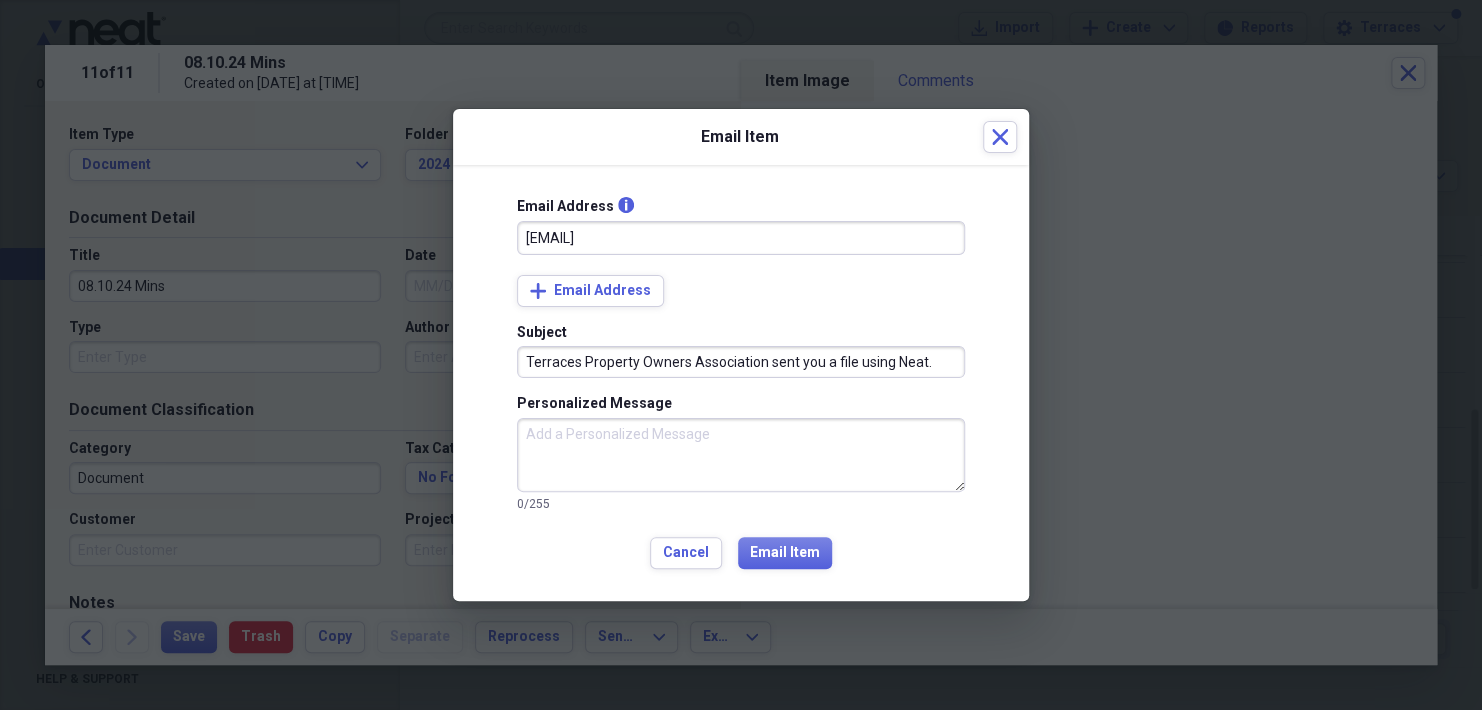 click on "Terraces Property Owners Association sent you a file using Neat." at bounding box center [741, 362] 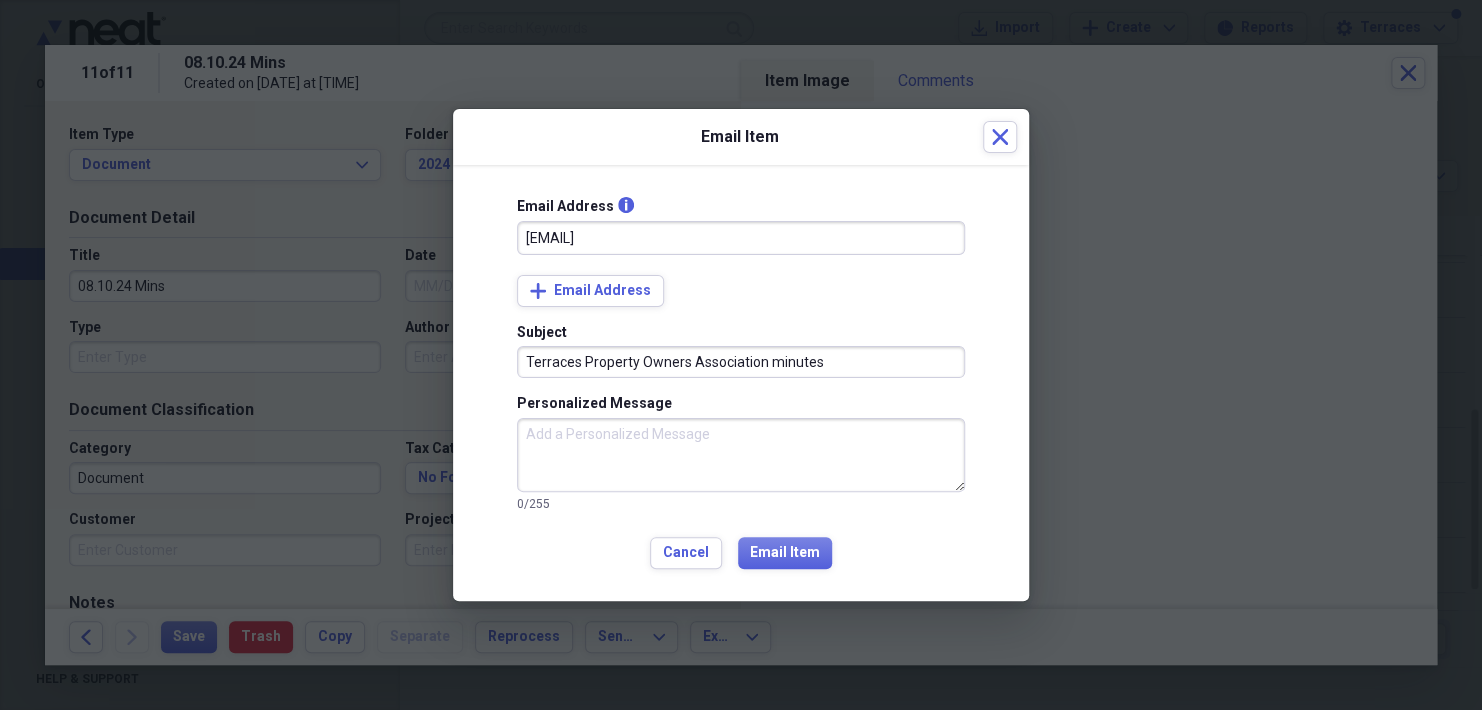 type on "Terraces Property Owners Association minutes" 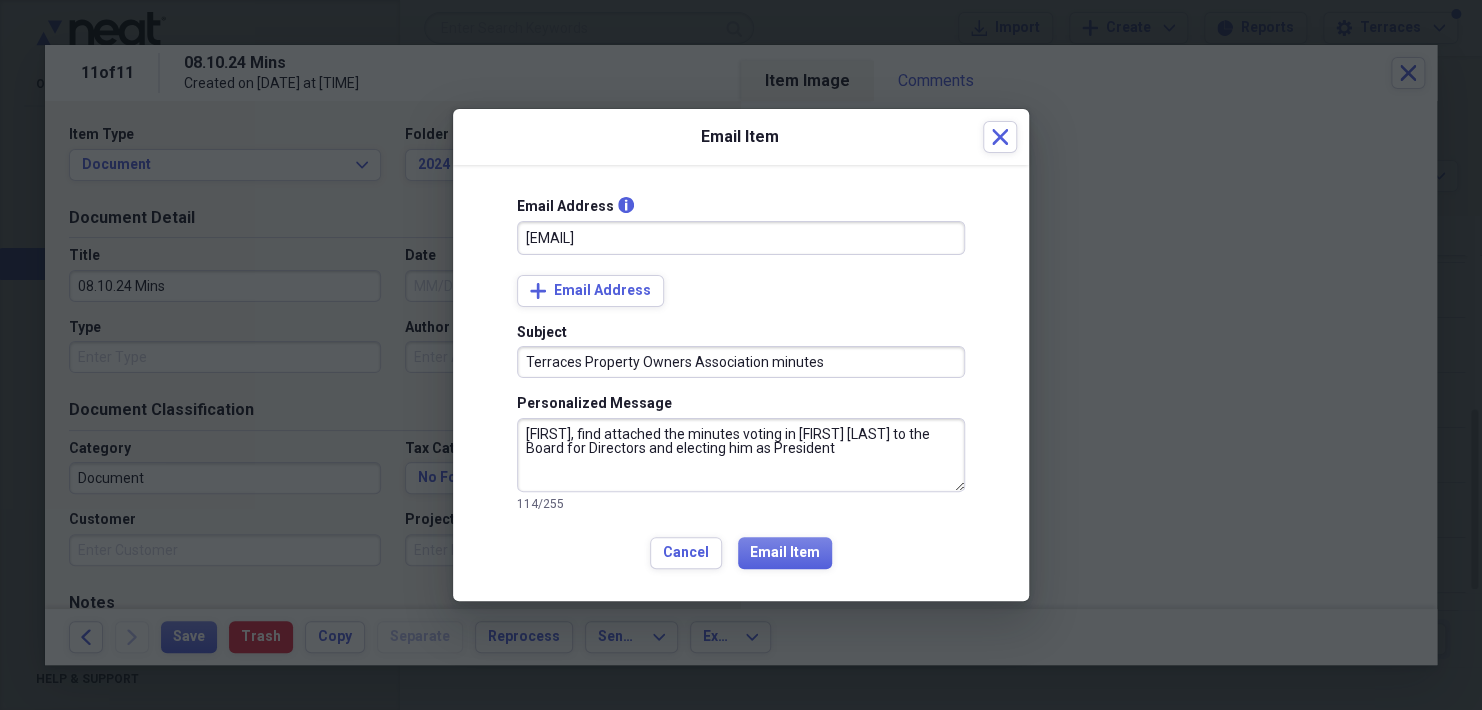 click on "[FIRST], find attached the minutes voting in [FIRST] [LAST] to the Board for Directors and electing him as President" at bounding box center (741, 455) 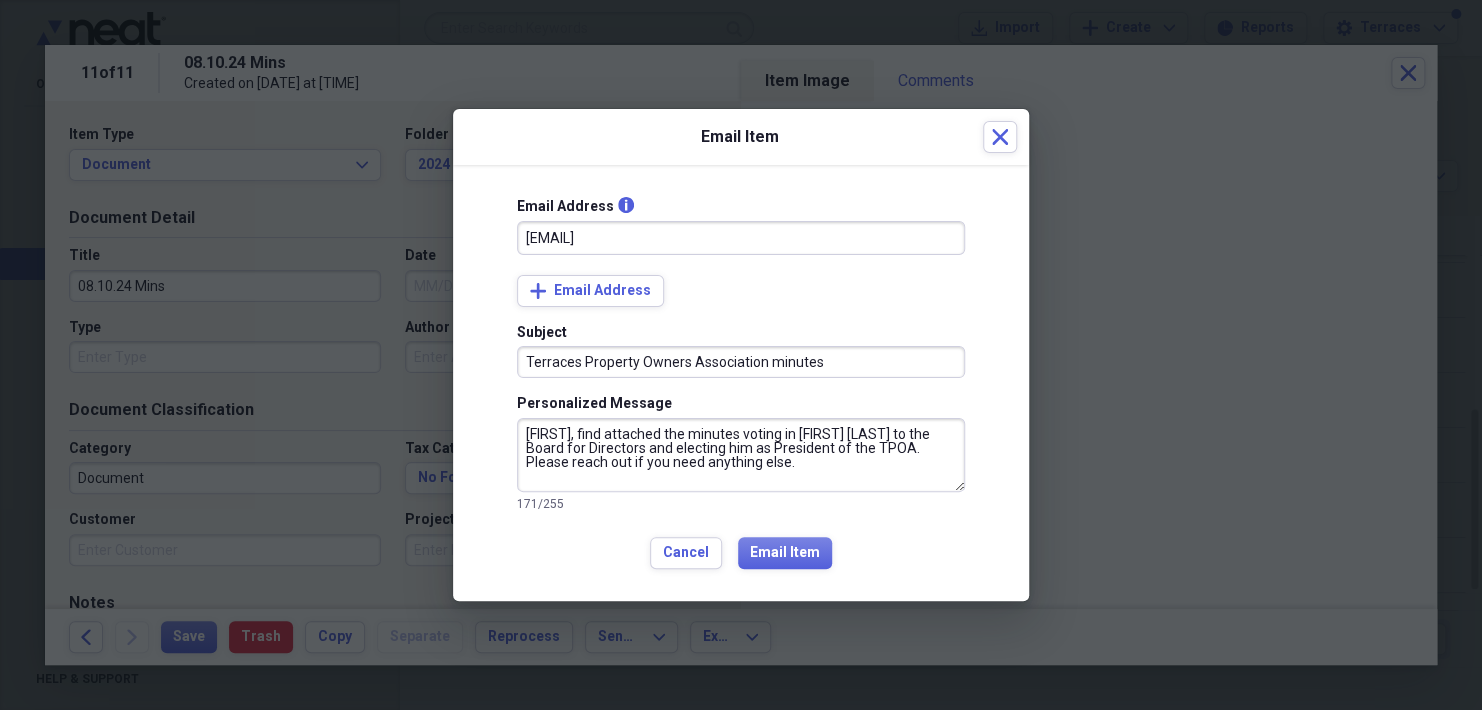 click on "[FIRST], find attached the minutes voting in [FIRST] [LAST] to the Board for Directors and electing him as President of the TPOA. Please reach out if you need anything else." at bounding box center [741, 455] 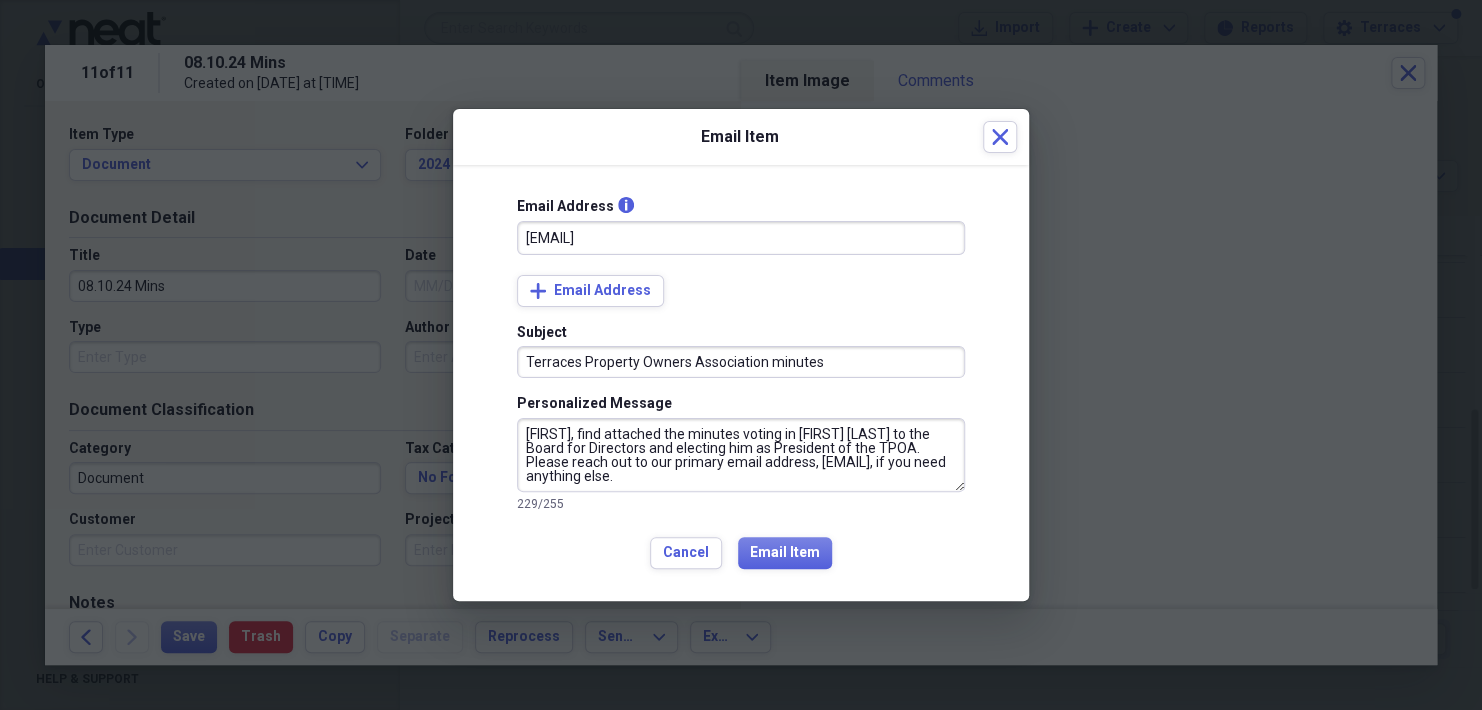 click on "[FIRST], find attached the minutes voting in [FIRST] [LAST] to the Board for Directors and electing him as President of the TPOA. Please reach out to our primary email address, [EMAIL], if you need anything else." at bounding box center [741, 455] 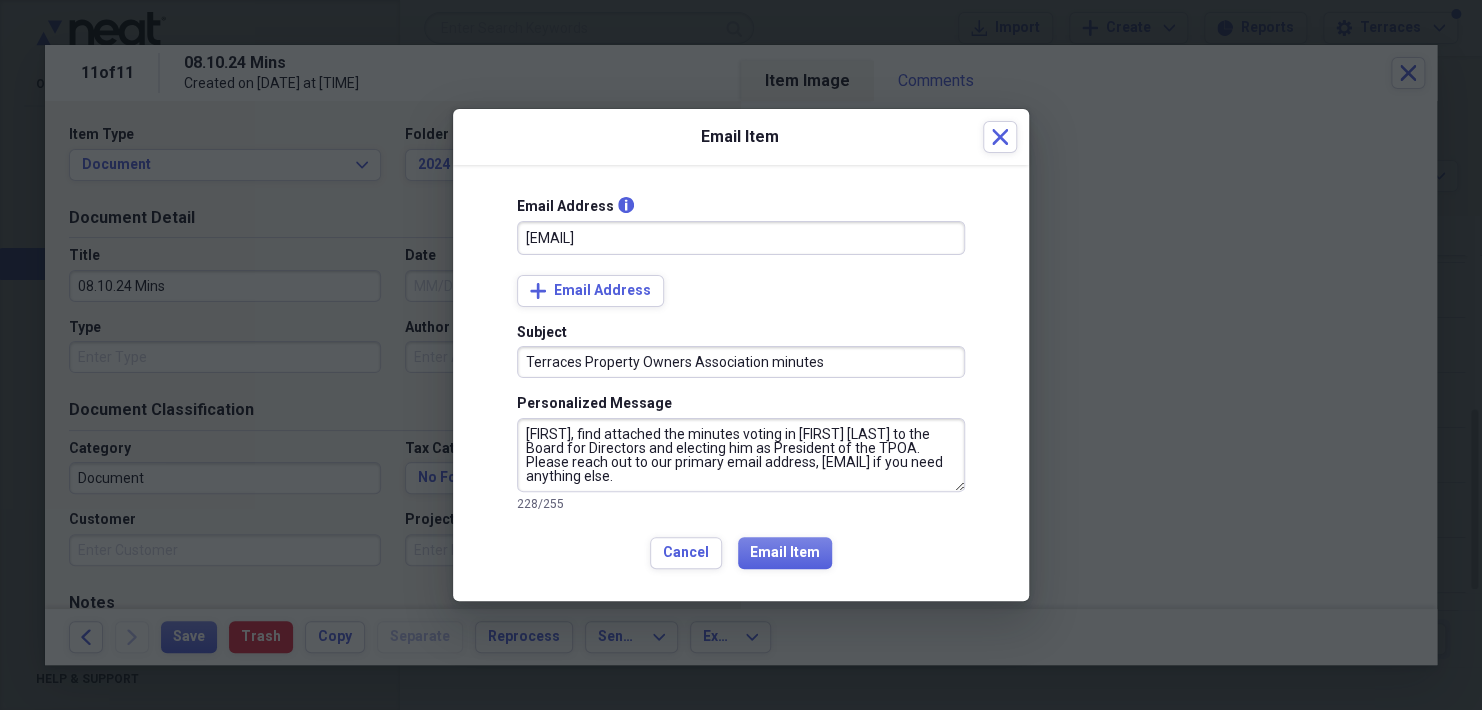 click on "[FIRST], find attached the minutes voting in [FIRST] [LAST] to the Board for Directors and electing him as President of the TPOA. Please reach out to our primary email address, [EMAIL] if you need anything else." at bounding box center (741, 455) 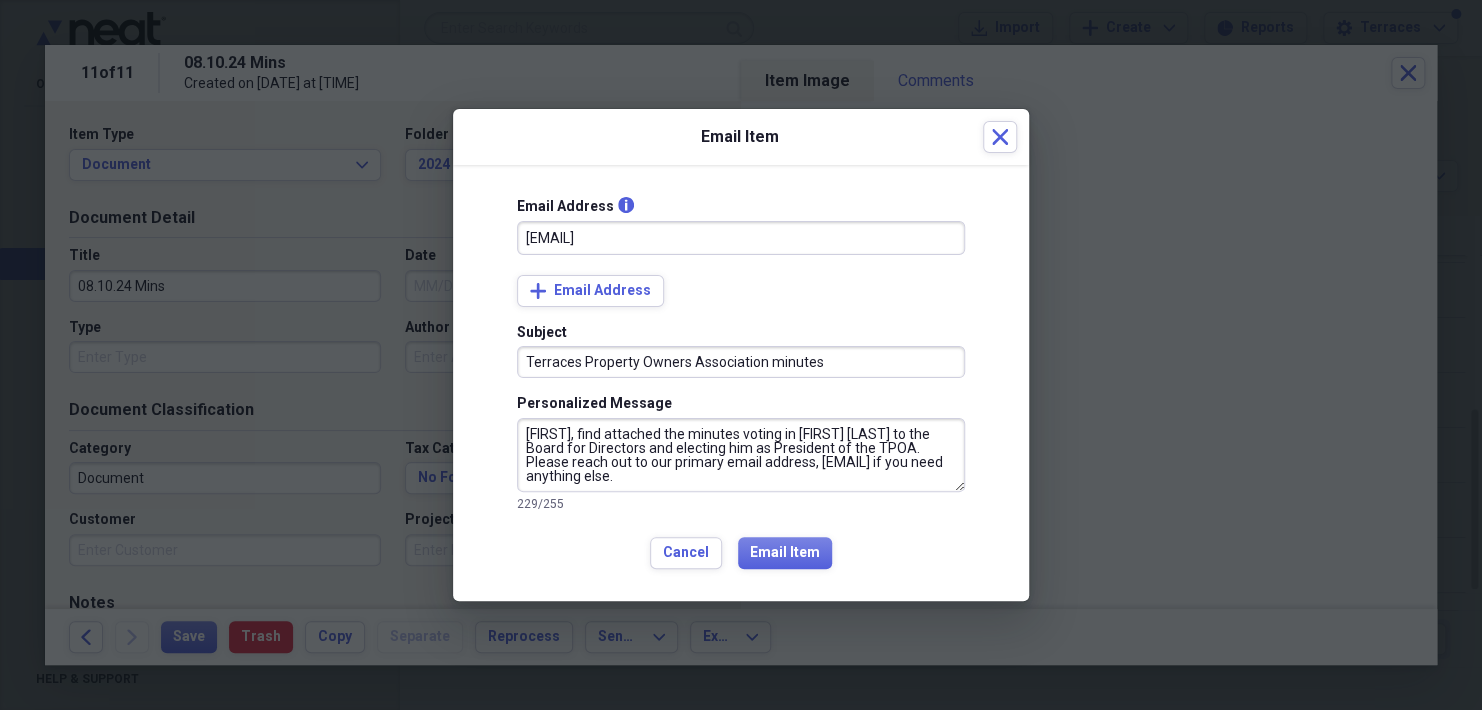 scroll, scrollTop: 21, scrollLeft: 0, axis: vertical 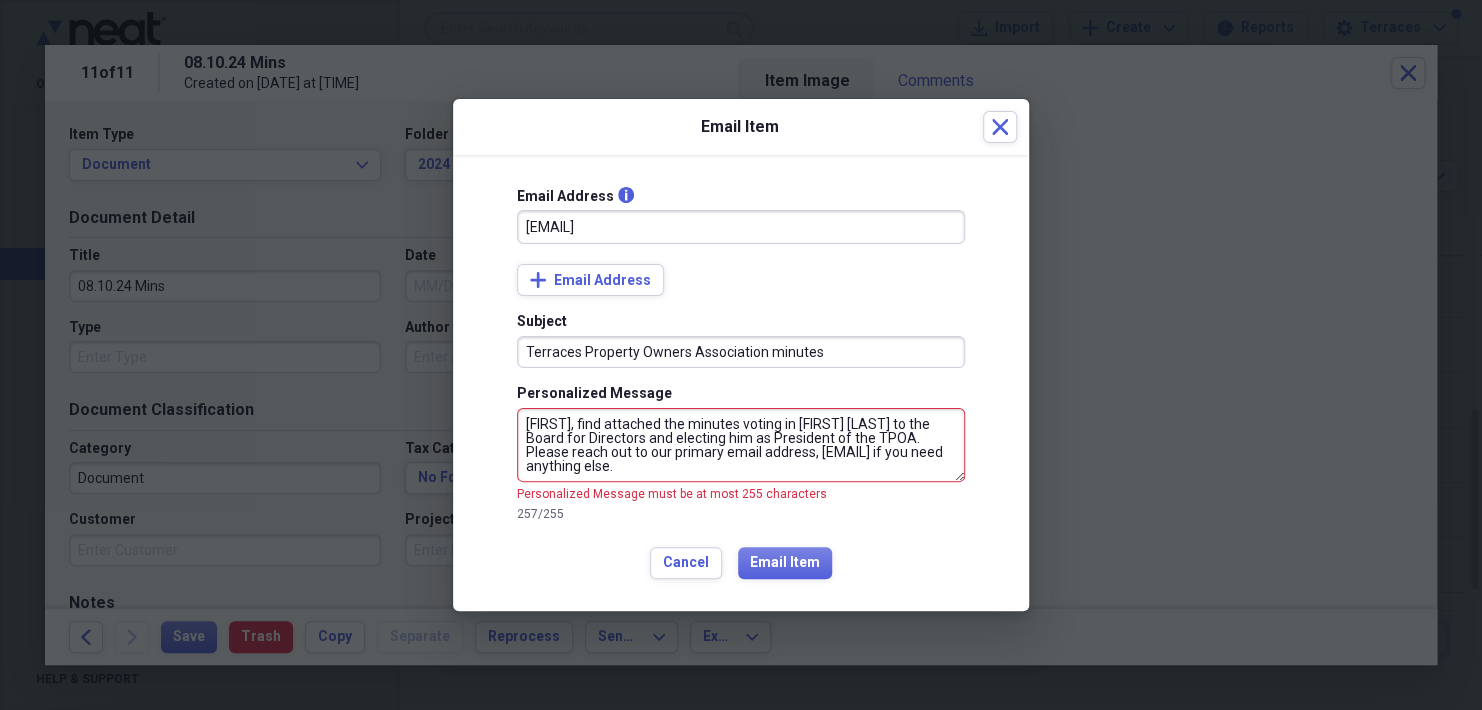 click on "[FIRST], find attached the minutes voting in [FIRST] [LAST] to the Board for Directors and electing him as President of the TPOA. Please reach out to our primary email address, [EMAIL] if you need anything else.
We appreciate your help -Do" at bounding box center [741, 445] 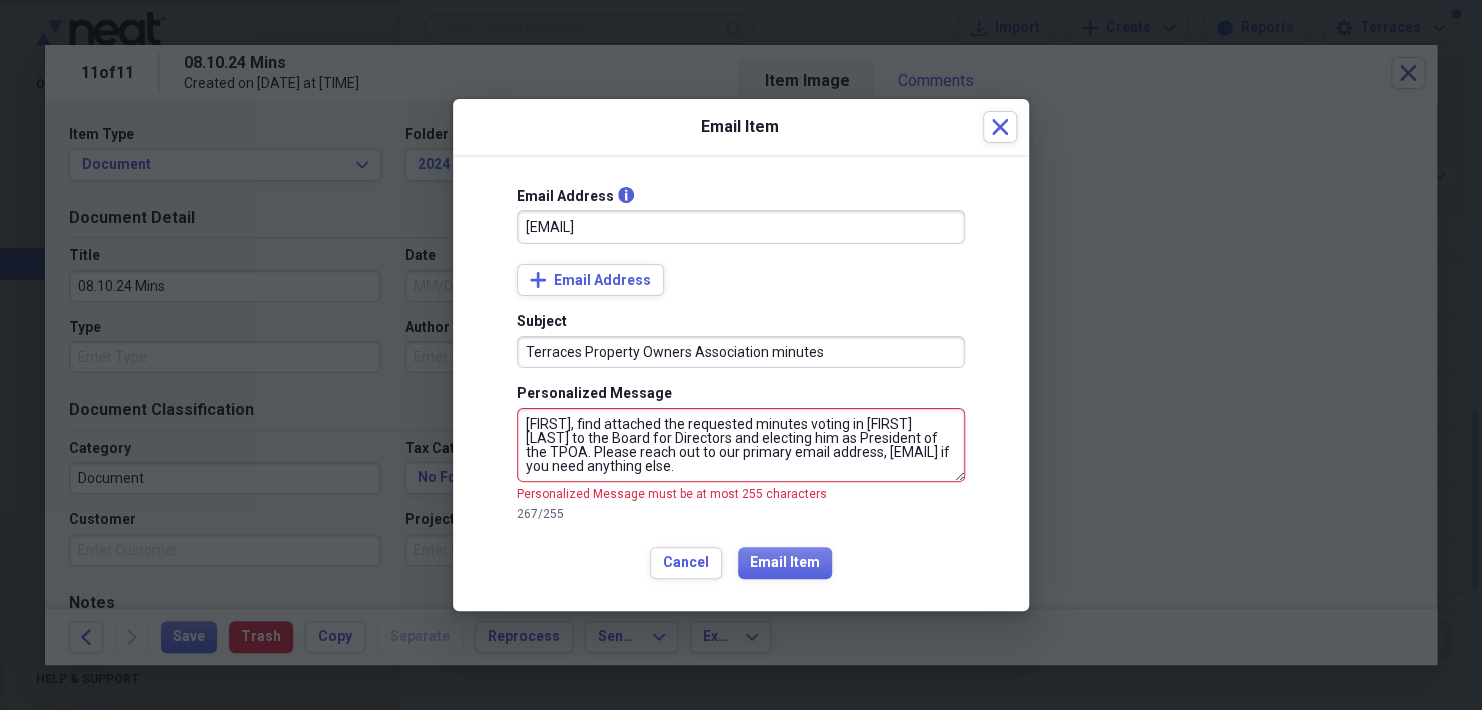 drag, startPoint x: 811, startPoint y: 421, endPoint x: 716, endPoint y: 439, distance: 96.69022 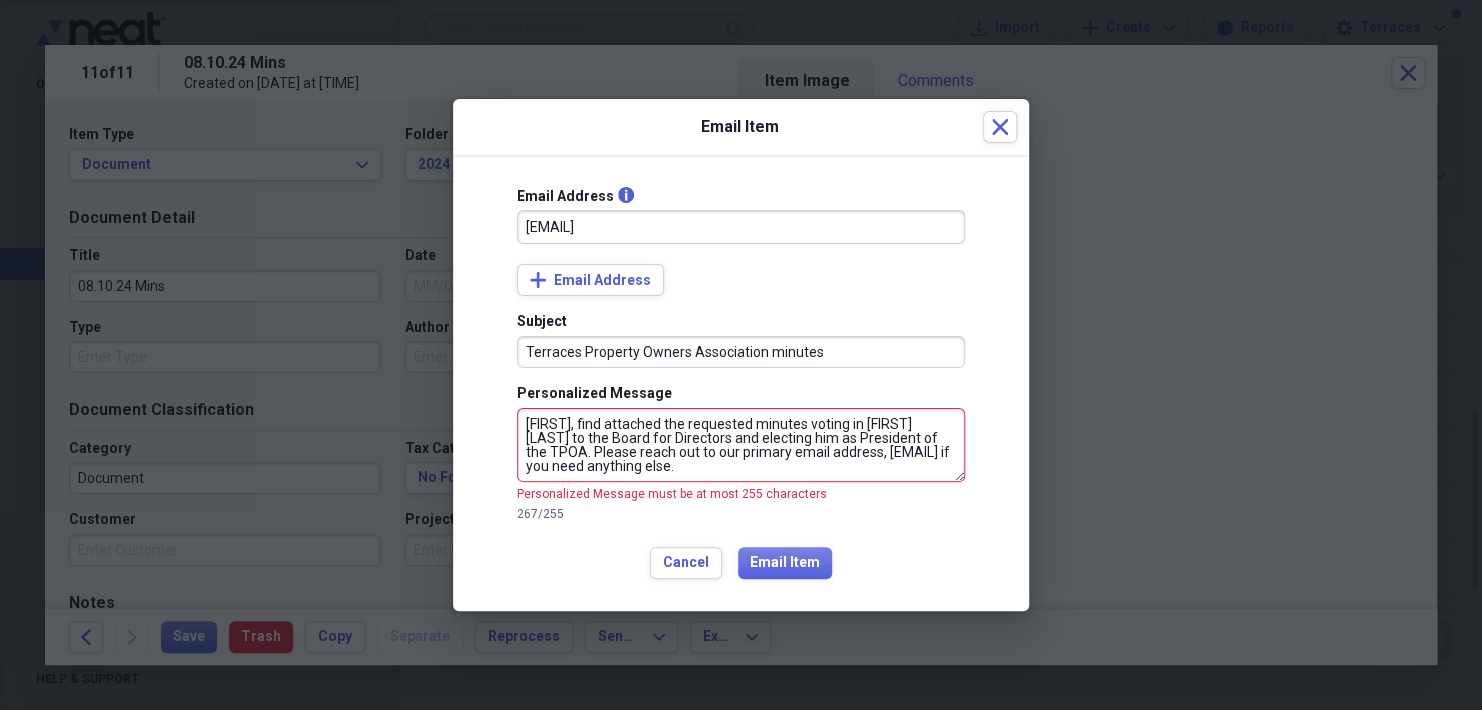 click on "[FIRST], find attached the requested minutes voting in [FIRST] [LAST] to the Board for Directors and electing him as President of the TPOA. Please reach out to our primary email address, [EMAIL] if you need anything else.
We appreciate your help -Do" at bounding box center [741, 445] 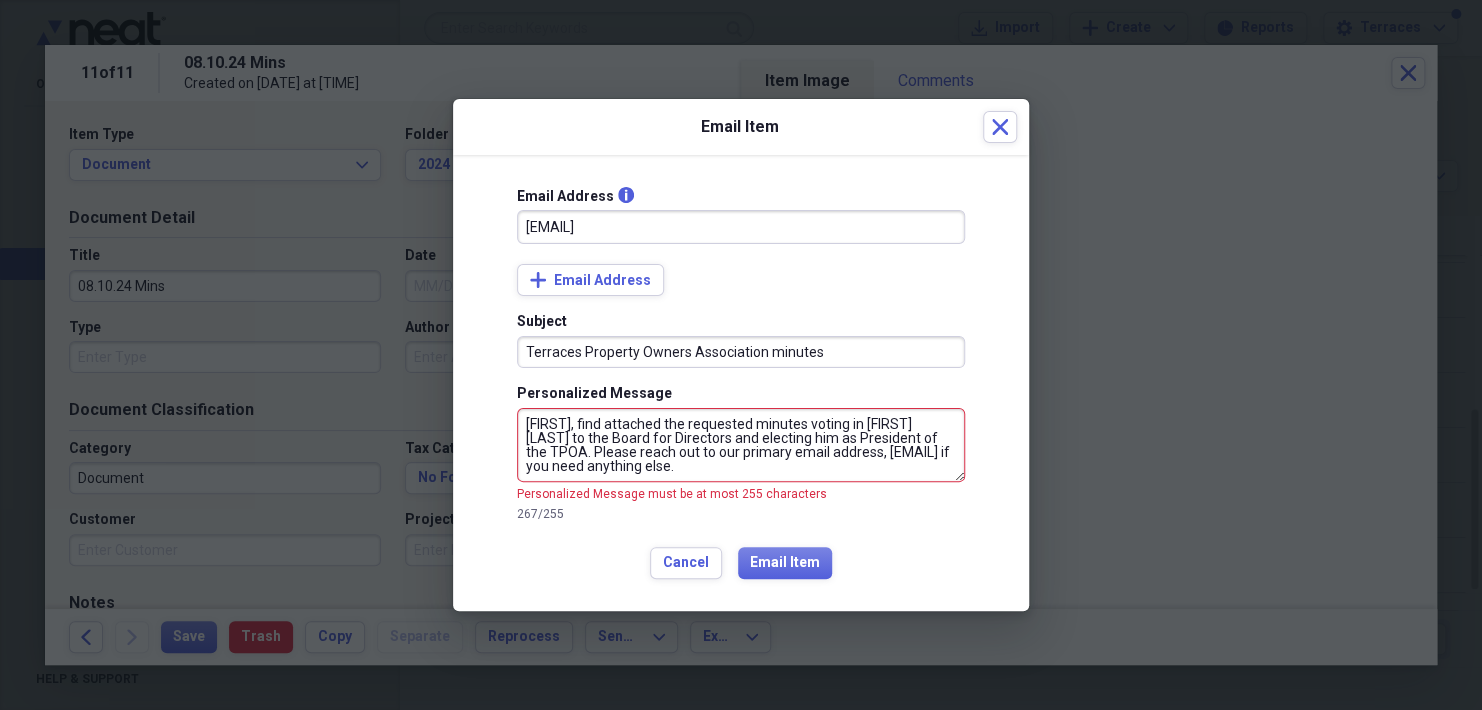 click on "[FIRST], find attached the requested minutes voting in [FIRST] [LAST] to the Board for Directors and electing him as President of the TPOA. Please reach out to our primary email address, [EMAIL] if you need anything else.
We appreciate your help -Do" at bounding box center [741, 445] 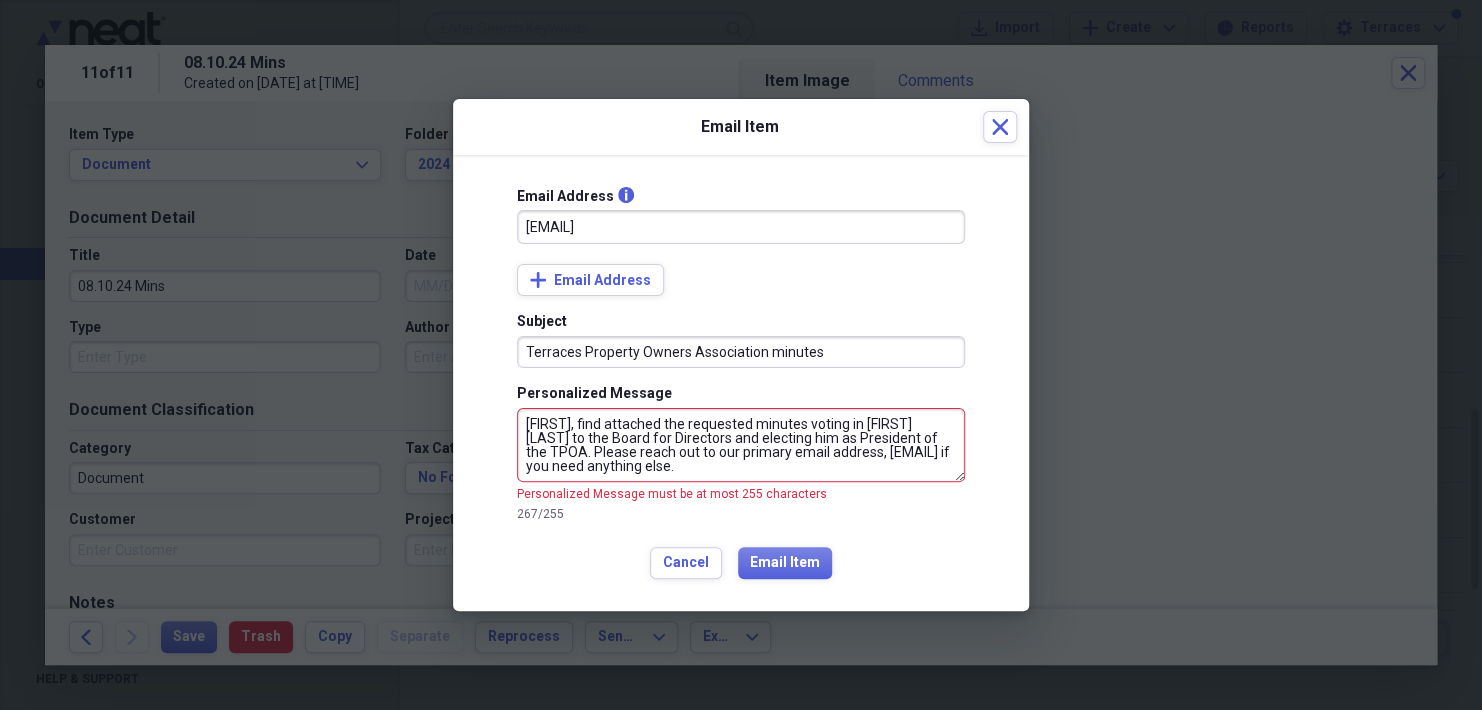 drag, startPoint x: 852, startPoint y: 419, endPoint x: 710, endPoint y: 433, distance: 142.68848 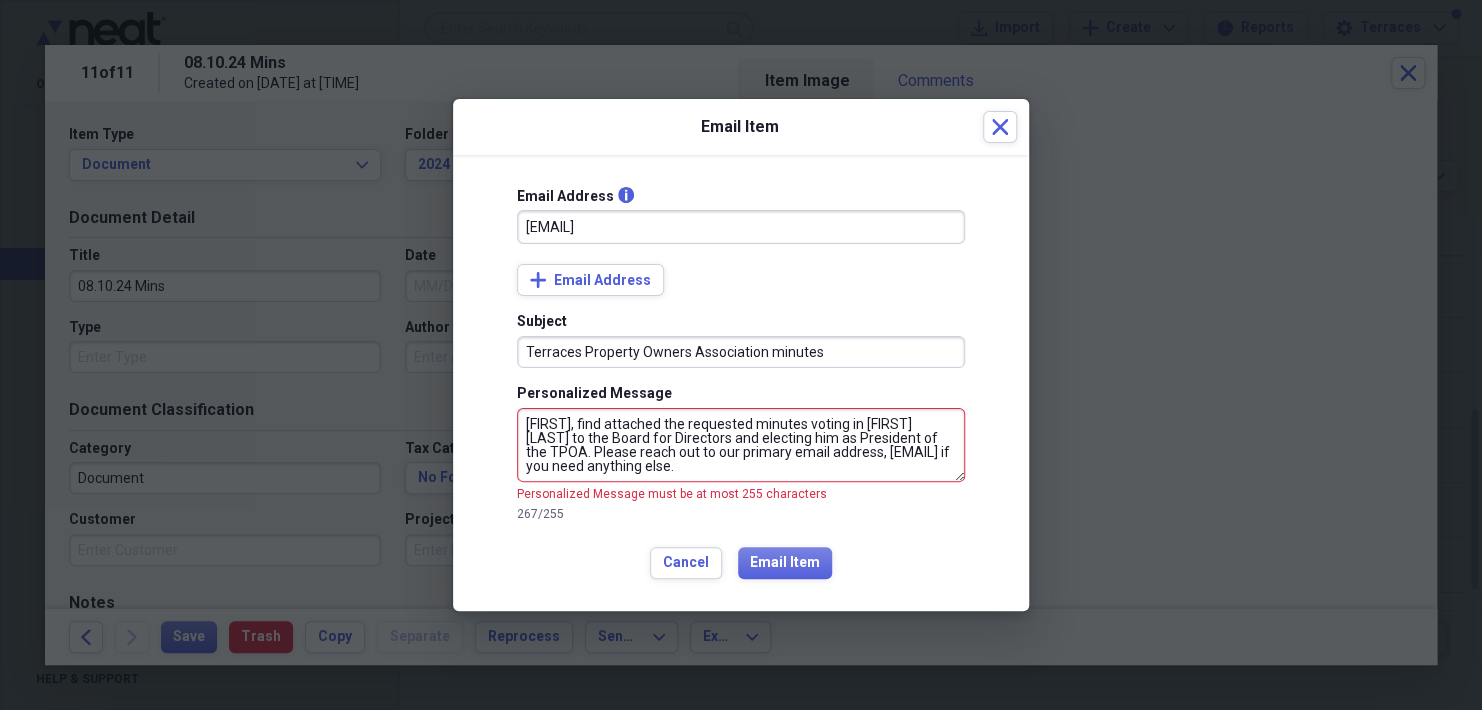 click on "[FIRST], find attached the requested minutes voting in [FIRST] [LAST] to the Board for Directors and electing him as President of the TPOA. Please reach out to our primary email address, [EMAIL] if you need anything else.
We appreciate your help -Do" at bounding box center (741, 445) 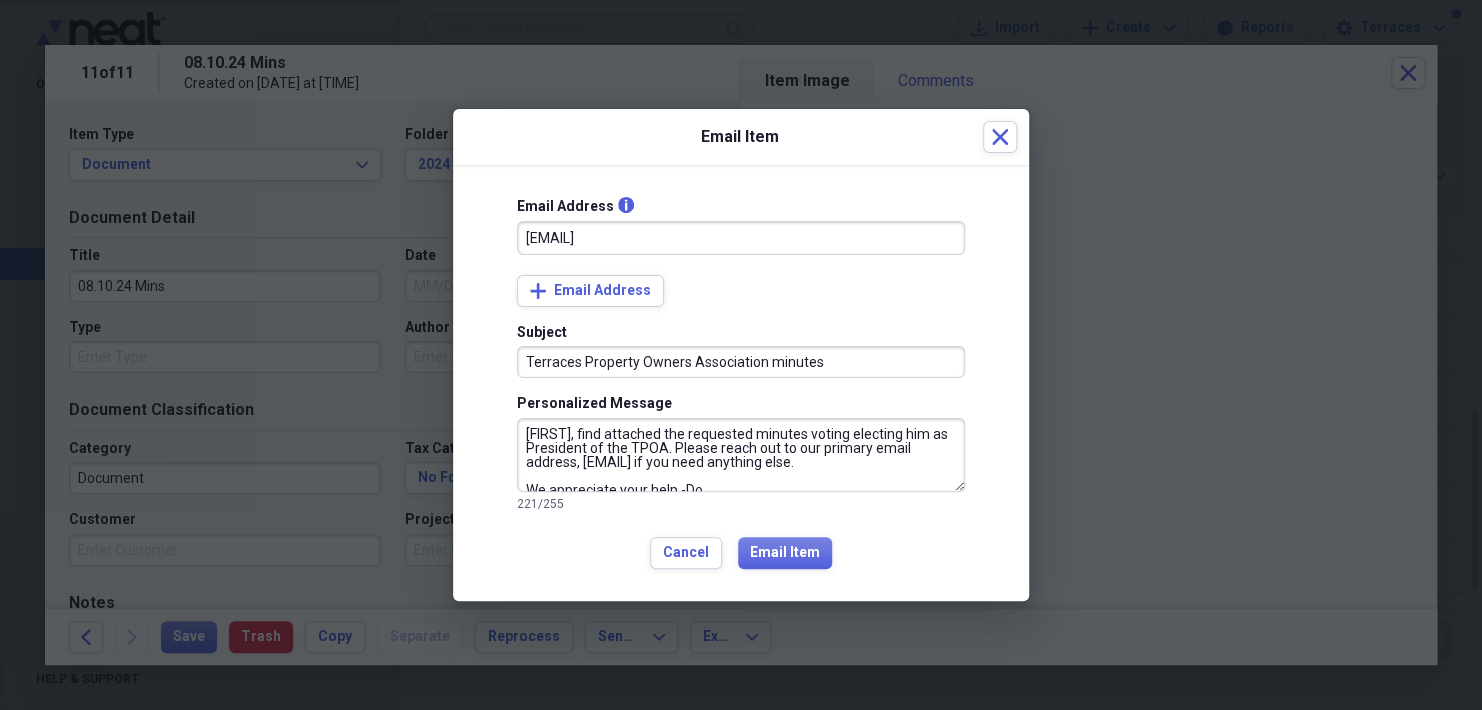 click on "[FIRST], find attached the requested minutes voting electing him as President of the TPOA. Please reach out to our primary email address, [EMAIL] if you need anything else.
We appreciate your help -Do" at bounding box center (741, 455) 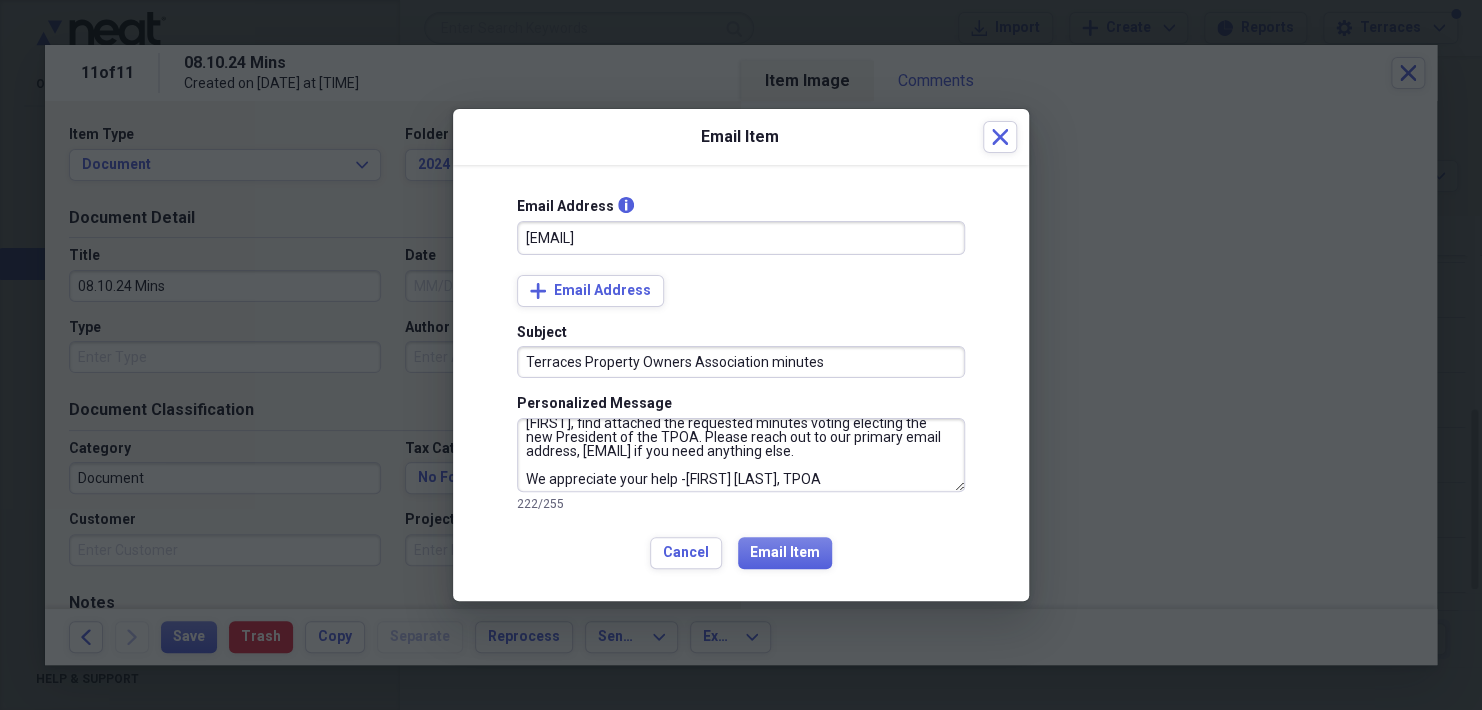 scroll, scrollTop: 14, scrollLeft: 0, axis: vertical 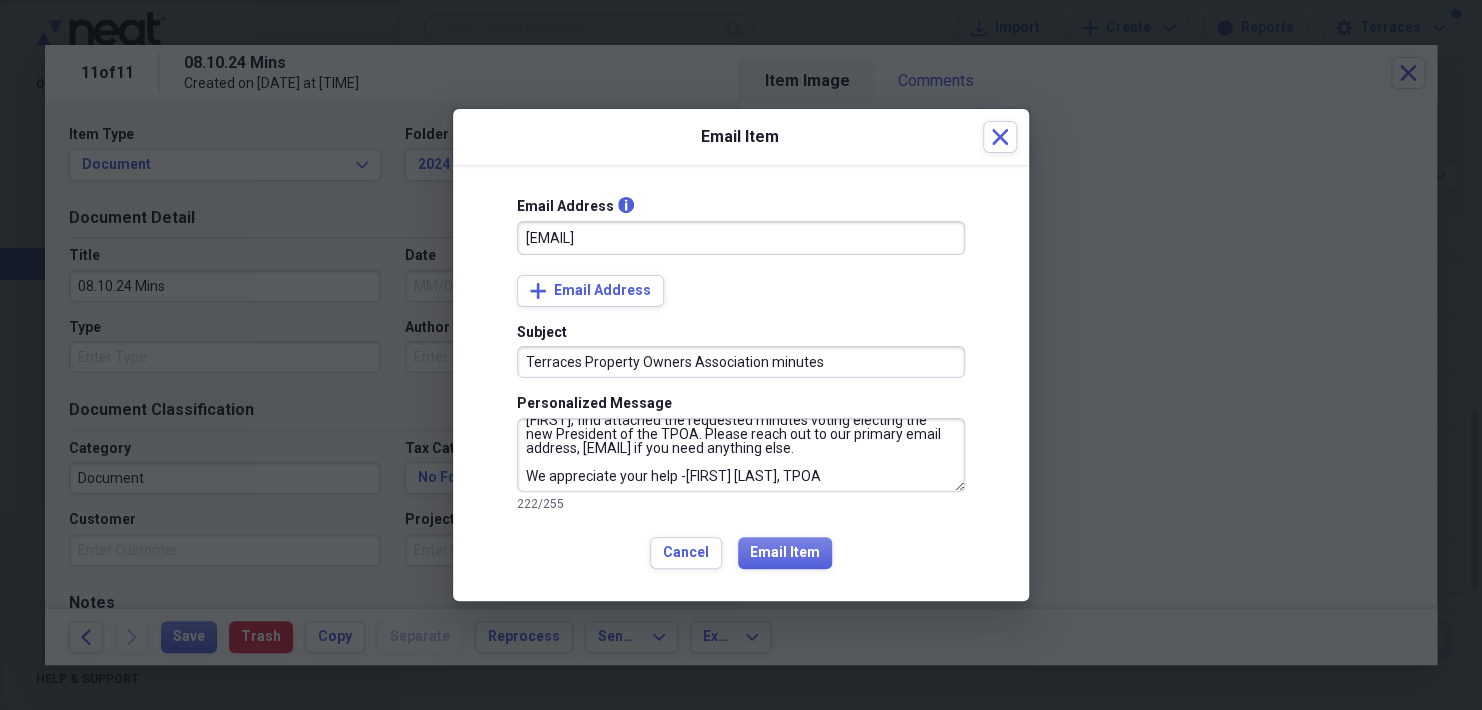 click on "[FIRST], find attached the requested minutes voting electing the new President of the TPOA. Please reach out to our primary email address, [EMAIL] if you need anything else.
We appreciate your help -[FIRST] [LAST], TPOA" at bounding box center [741, 455] 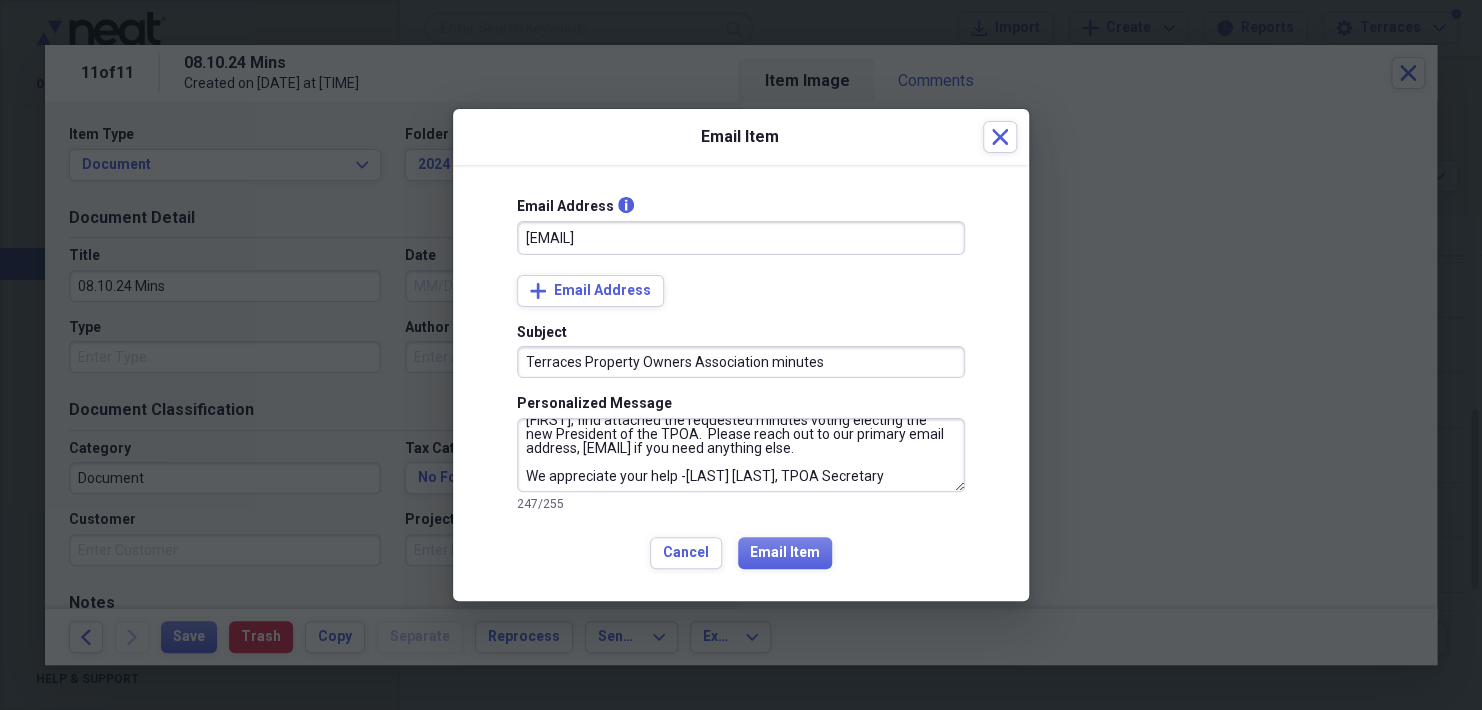 click on "[FIRST], find attached the requested minutes voting electing the new President of the TPOA.  Please reach out to our primary email address, [EMAIL] if you need anything else.
We appreciate your help -[LAST] [LAST], TPOA Secretary" at bounding box center (741, 455) 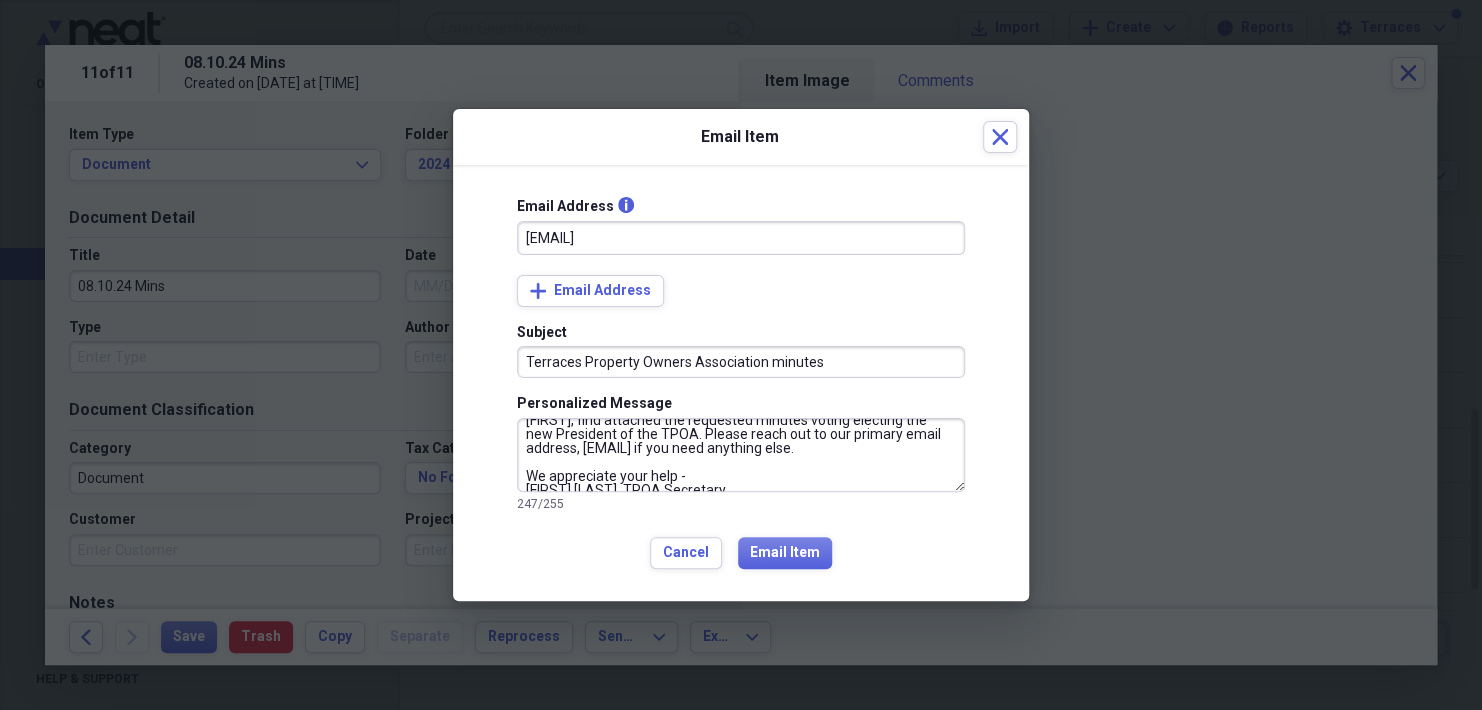 scroll, scrollTop: 21, scrollLeft: 0, axis: vertical 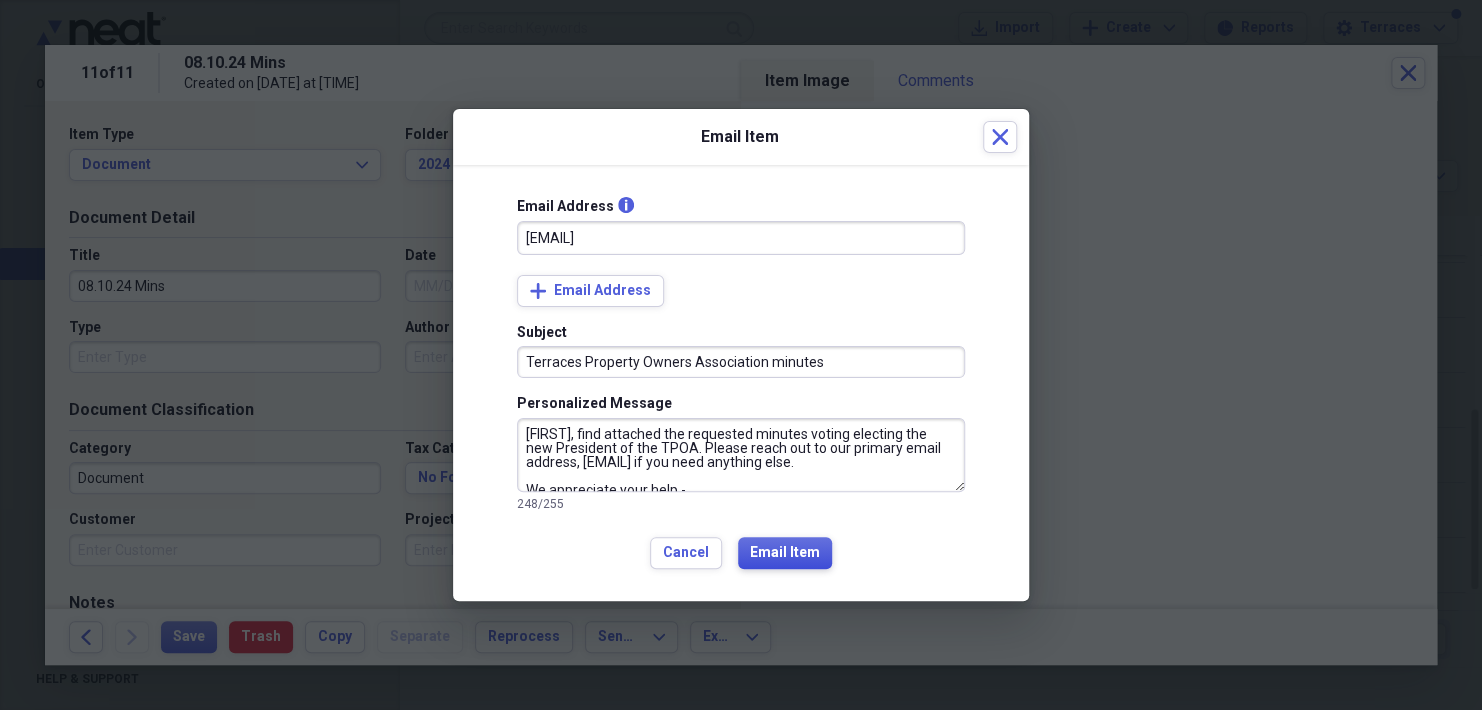 type on "[FIRST], find attached the requested minutes voting electing the new President of the TPOA. Please reach out to our primary email address, [EMAIL] if you need anything else.
We appreciate your help -
[FIRST] [LAST], TPOA Secretary" 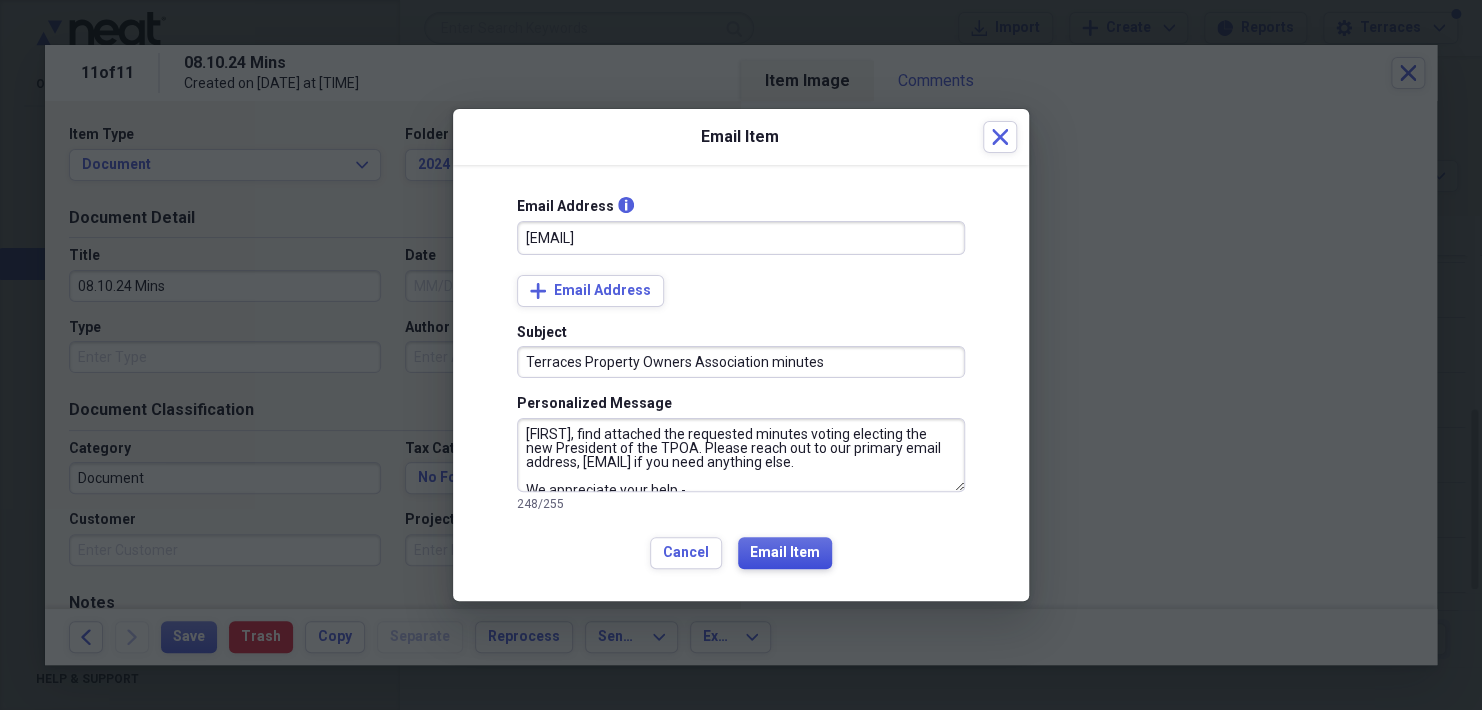 click on "Email Item" at bounding box center (785, 553) 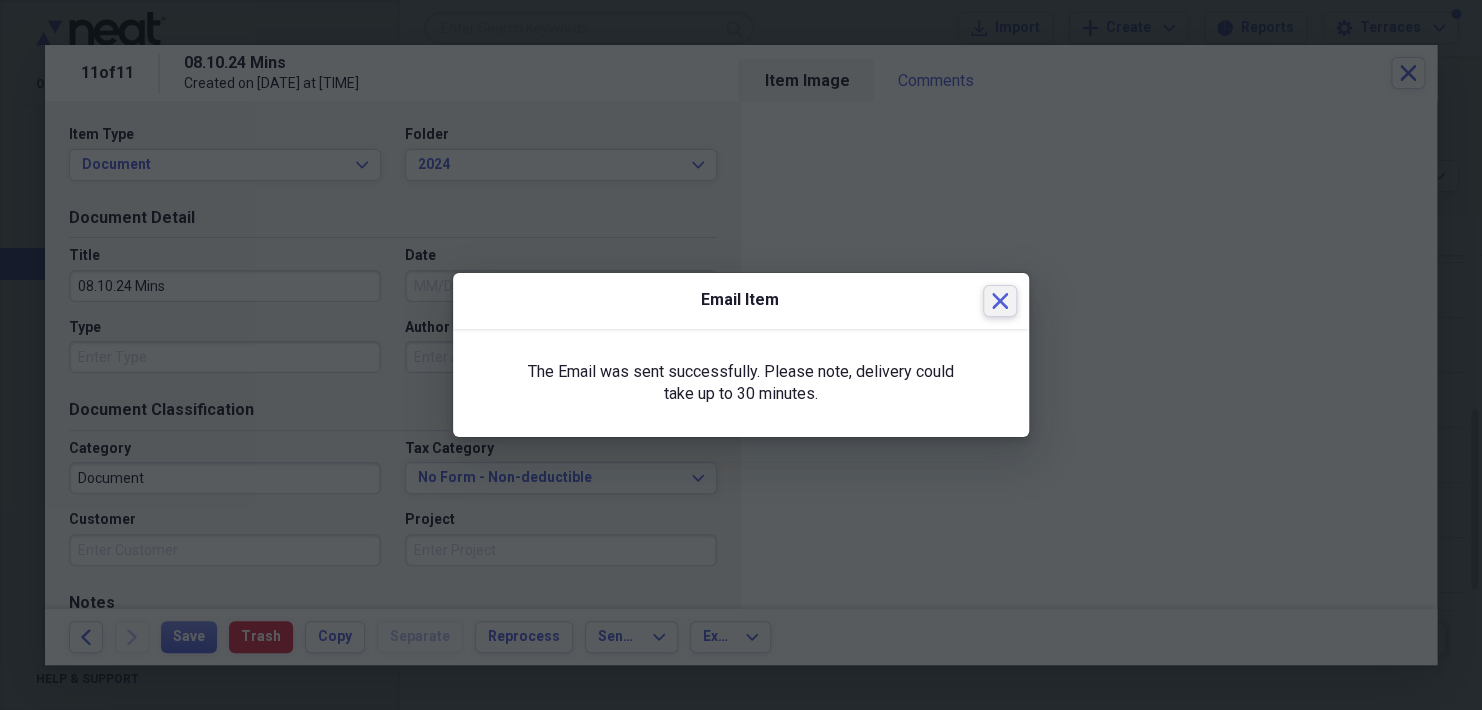 click 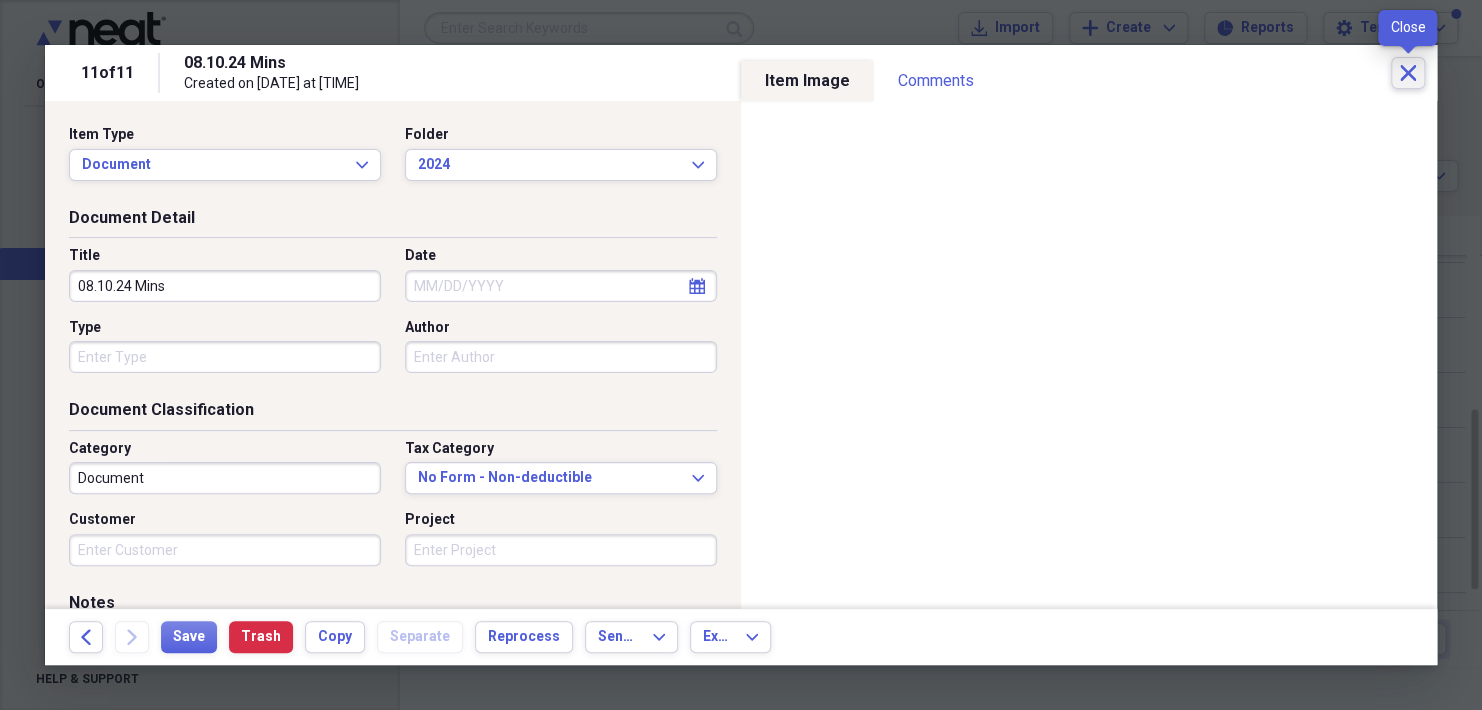 click 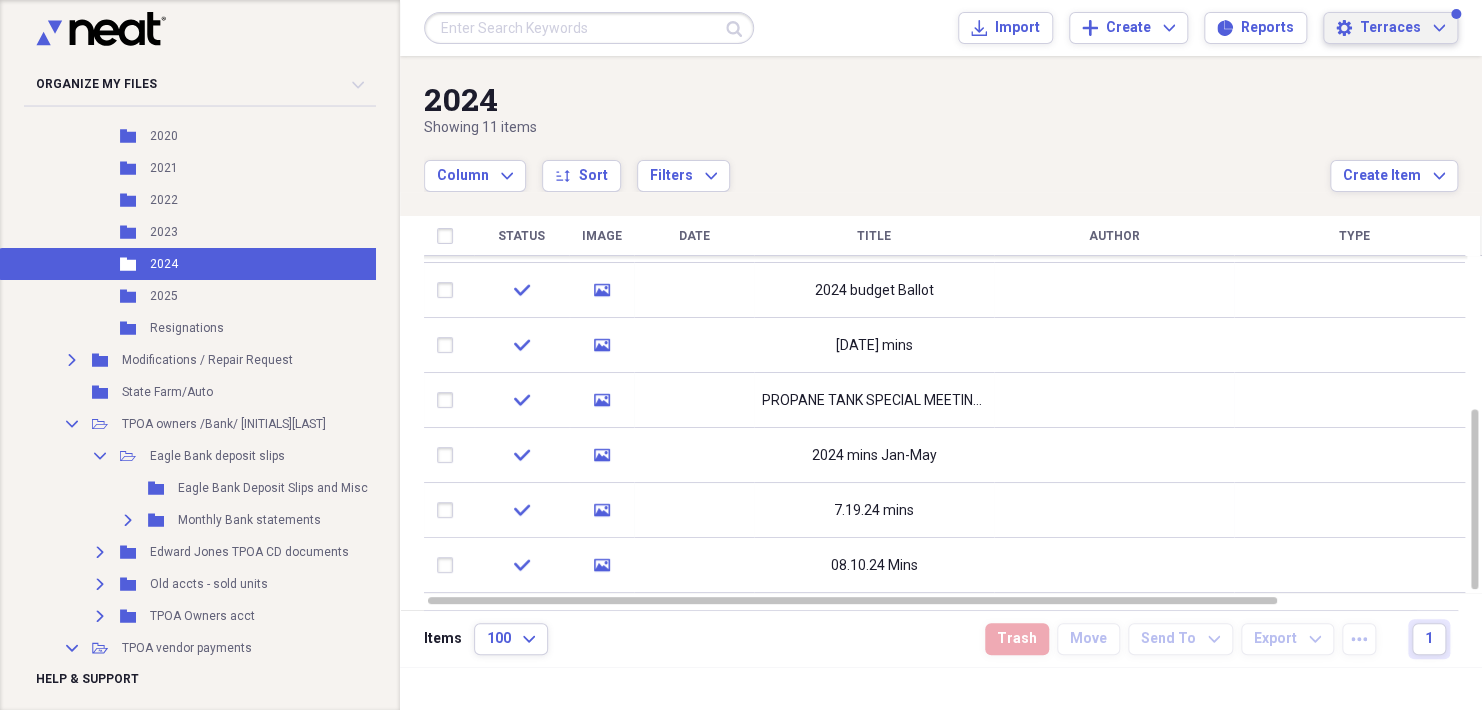 click on "Expand" 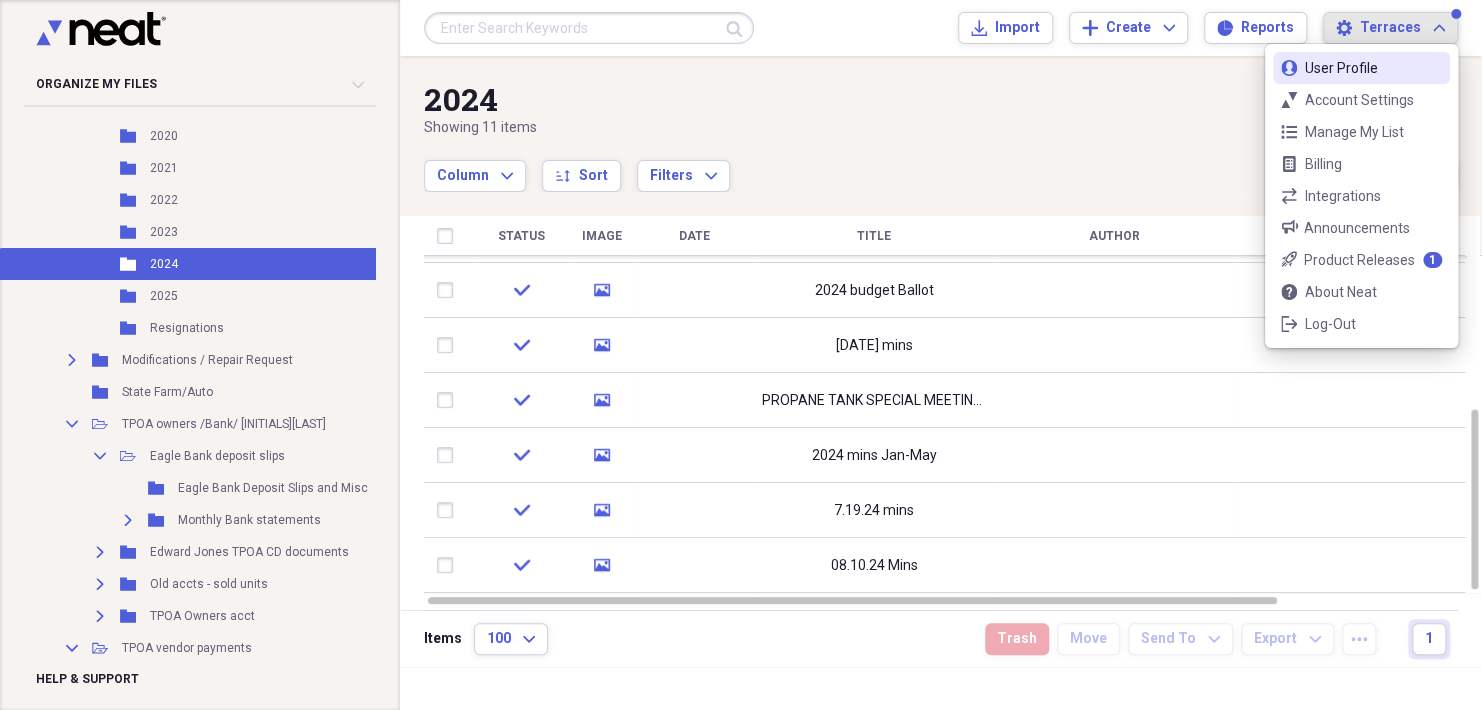 click on "Expand" 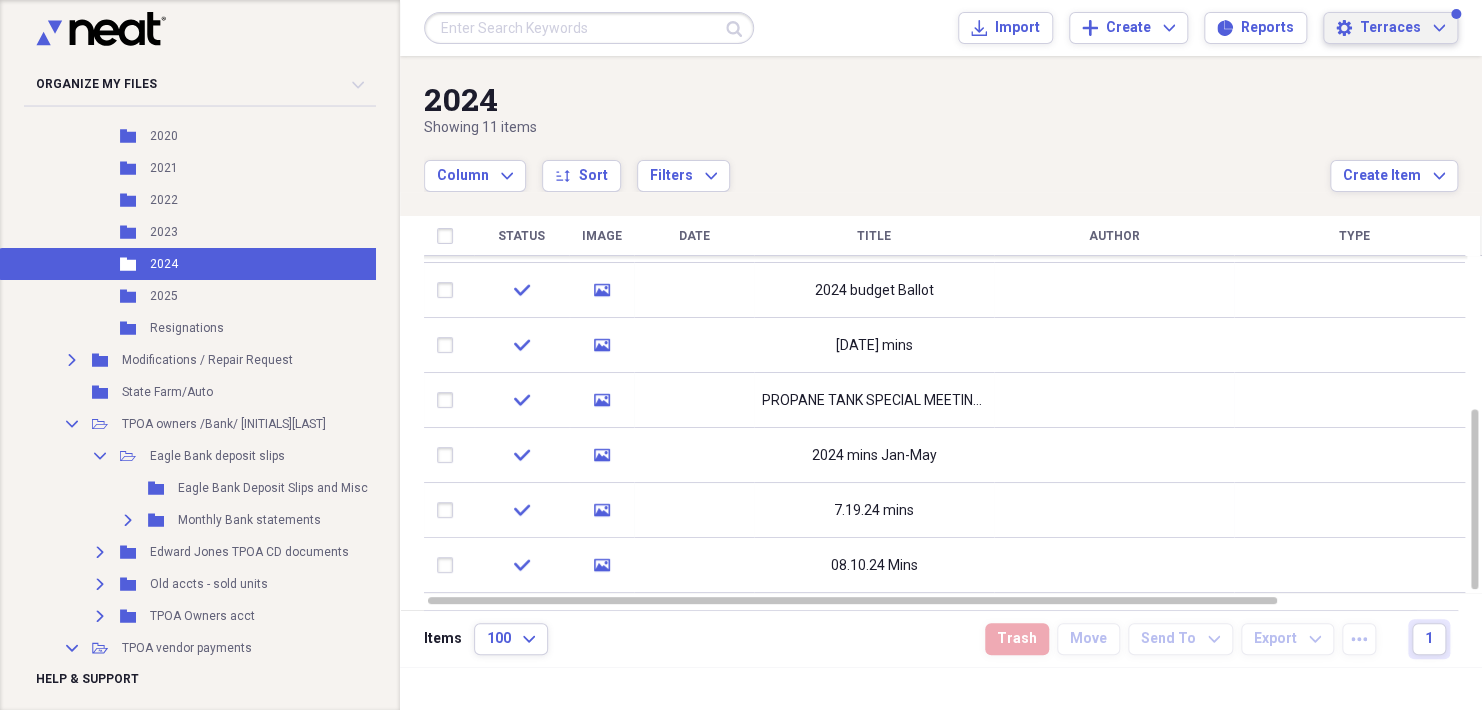 click on "Expand" 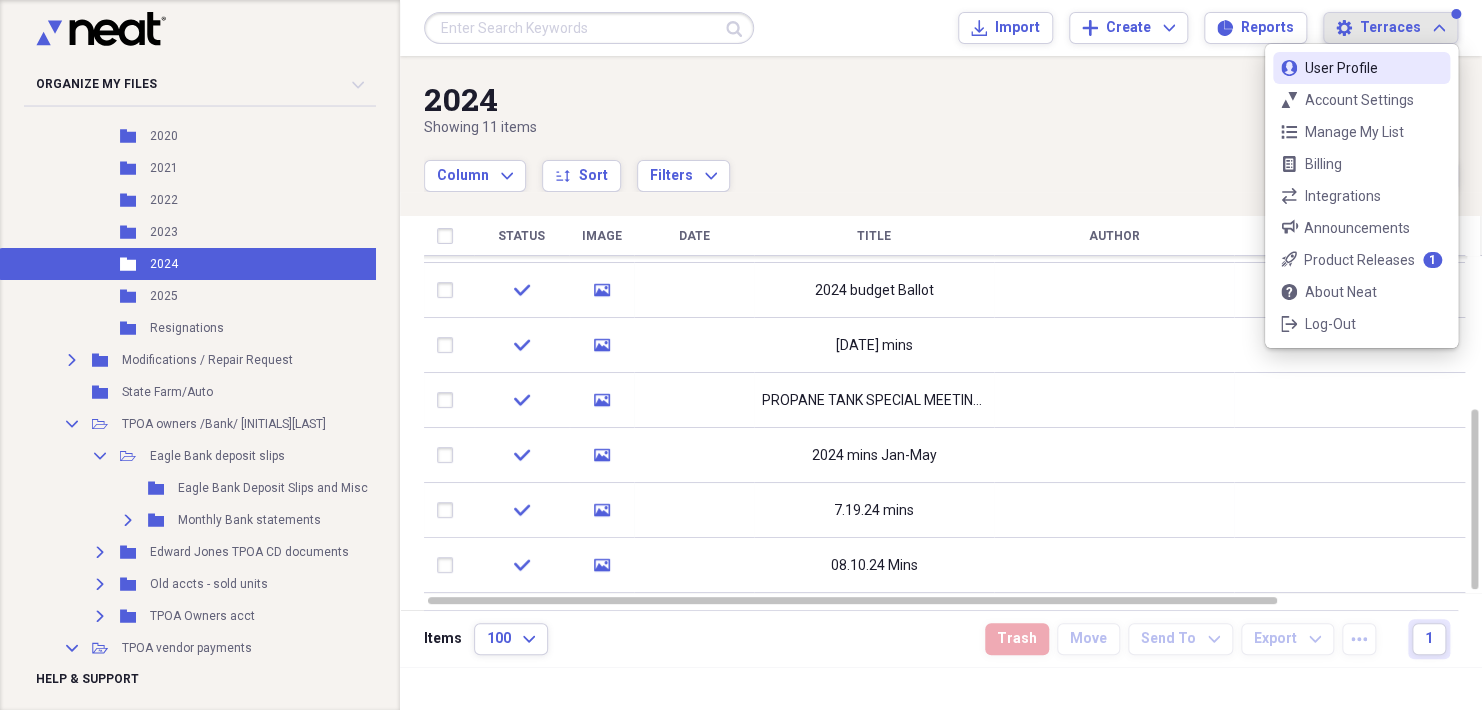 click on "Expand" 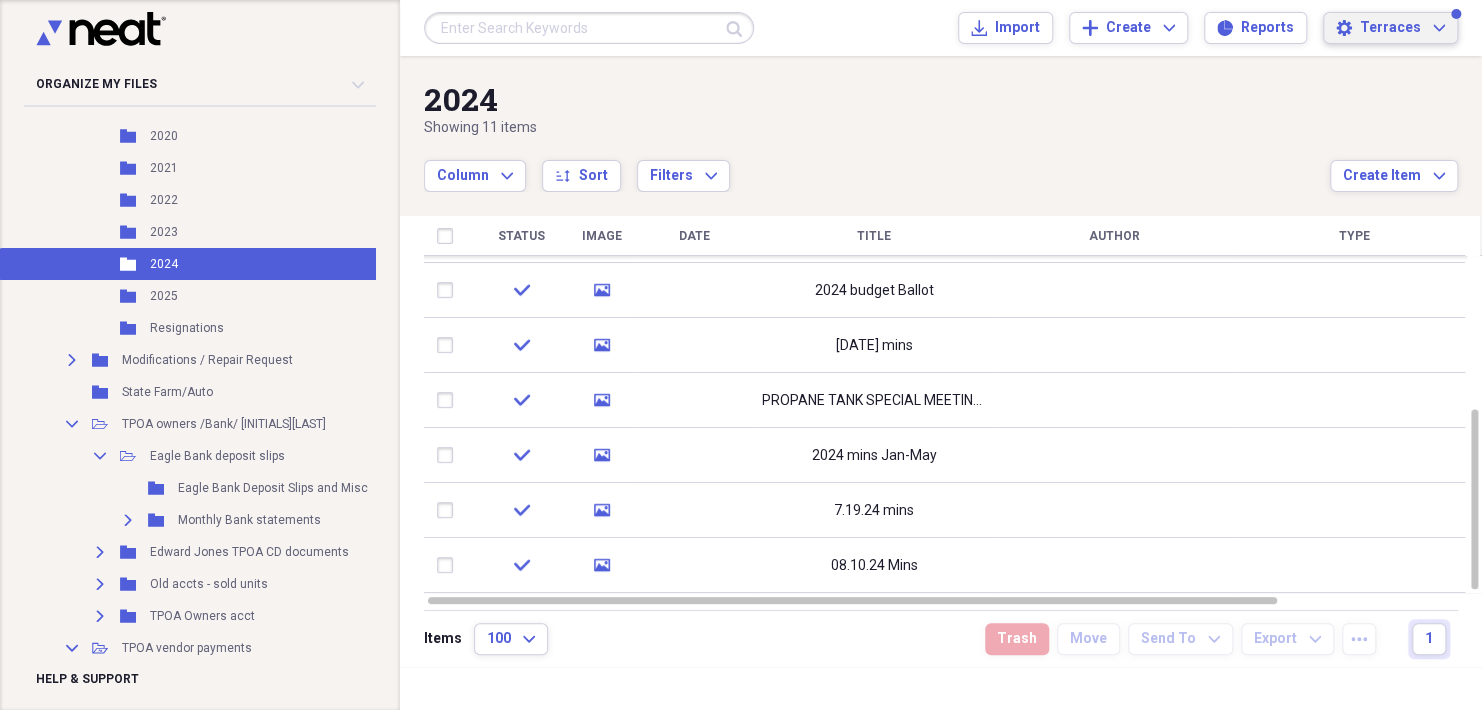 click on "Settings Terraces Expand" at bounding box center (1390, 28) 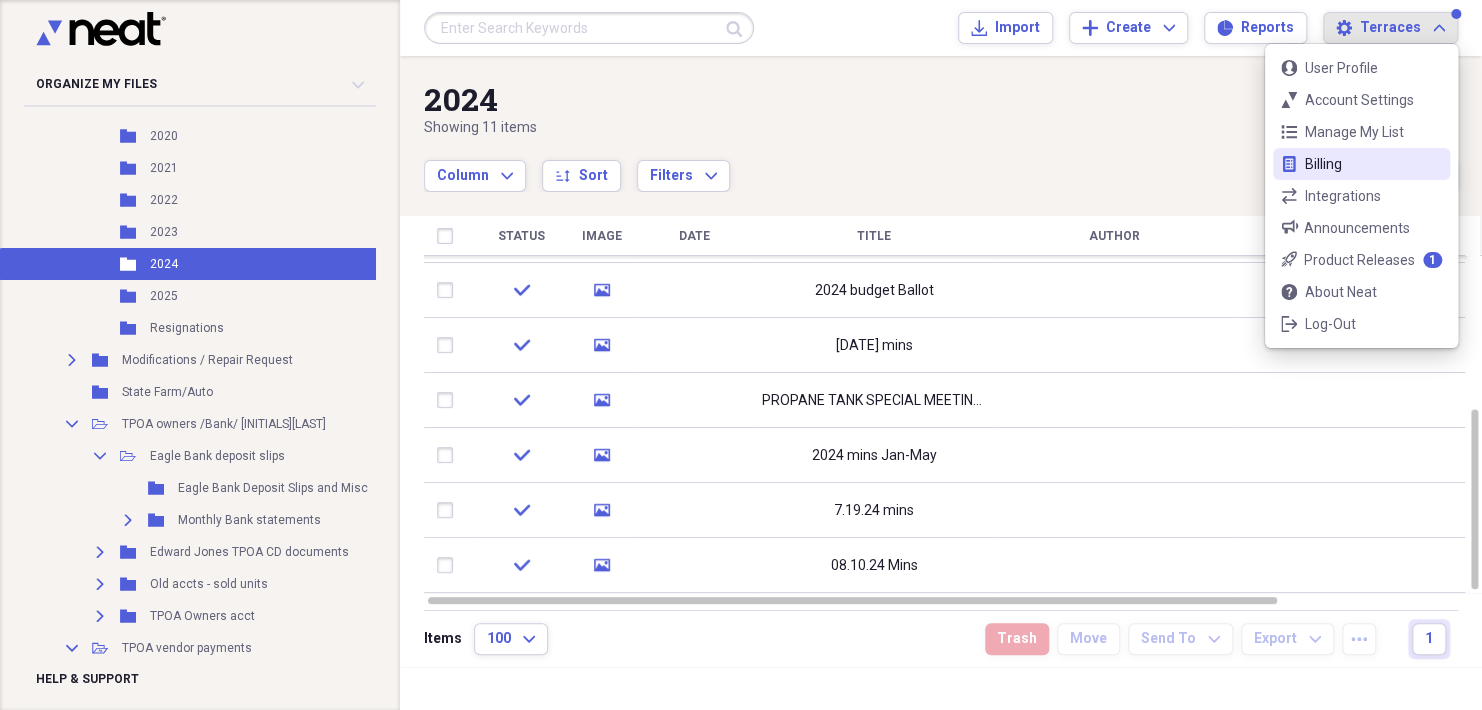click at bounding box center [589, 28] 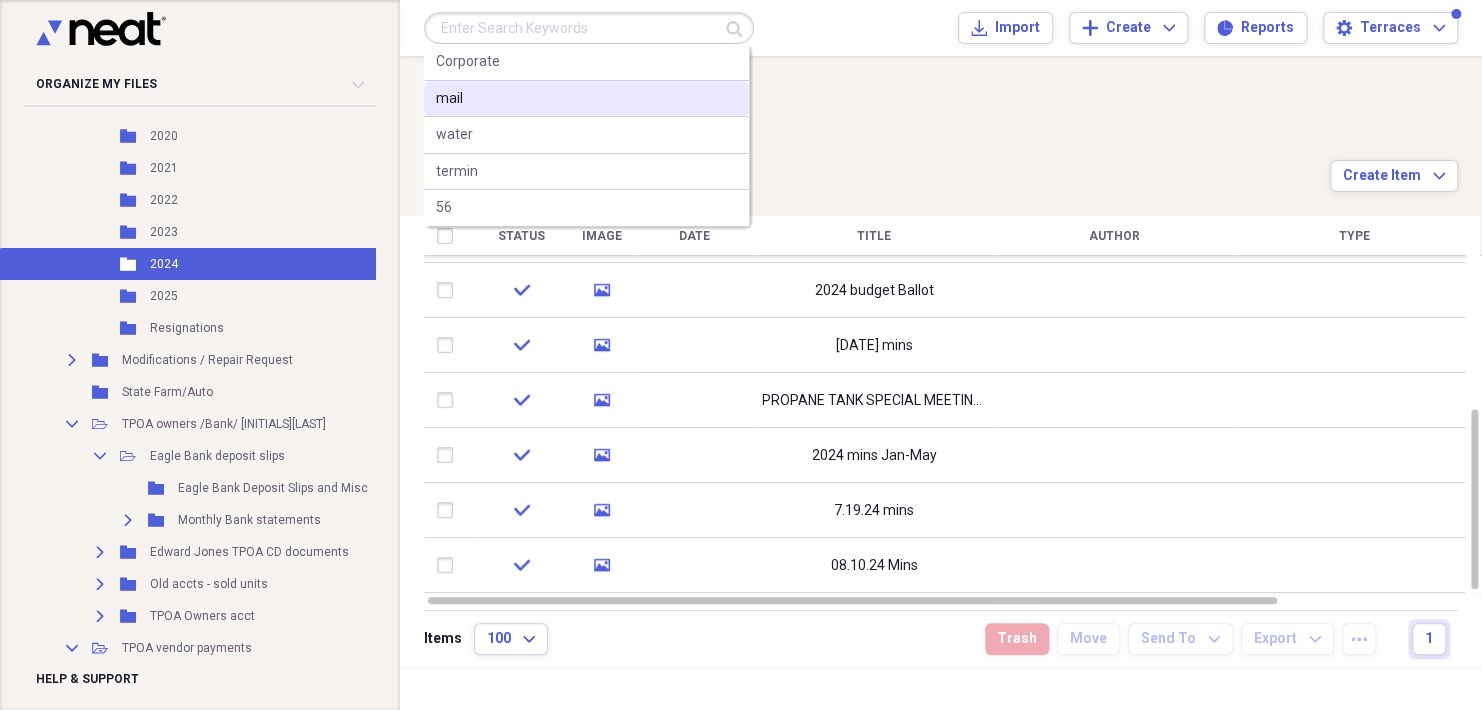 click on "mail" at bounding box center [586, 99] 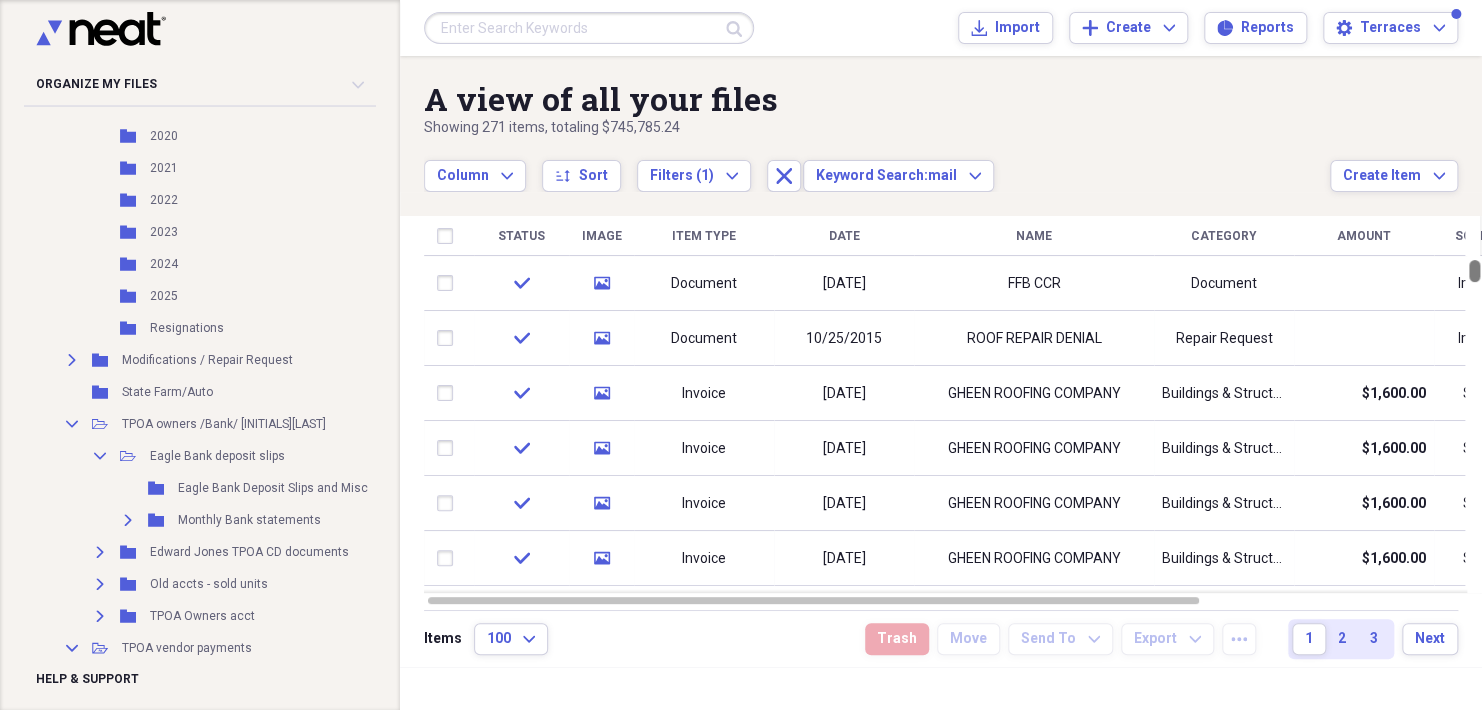 click at bounding box center [1474, 271] 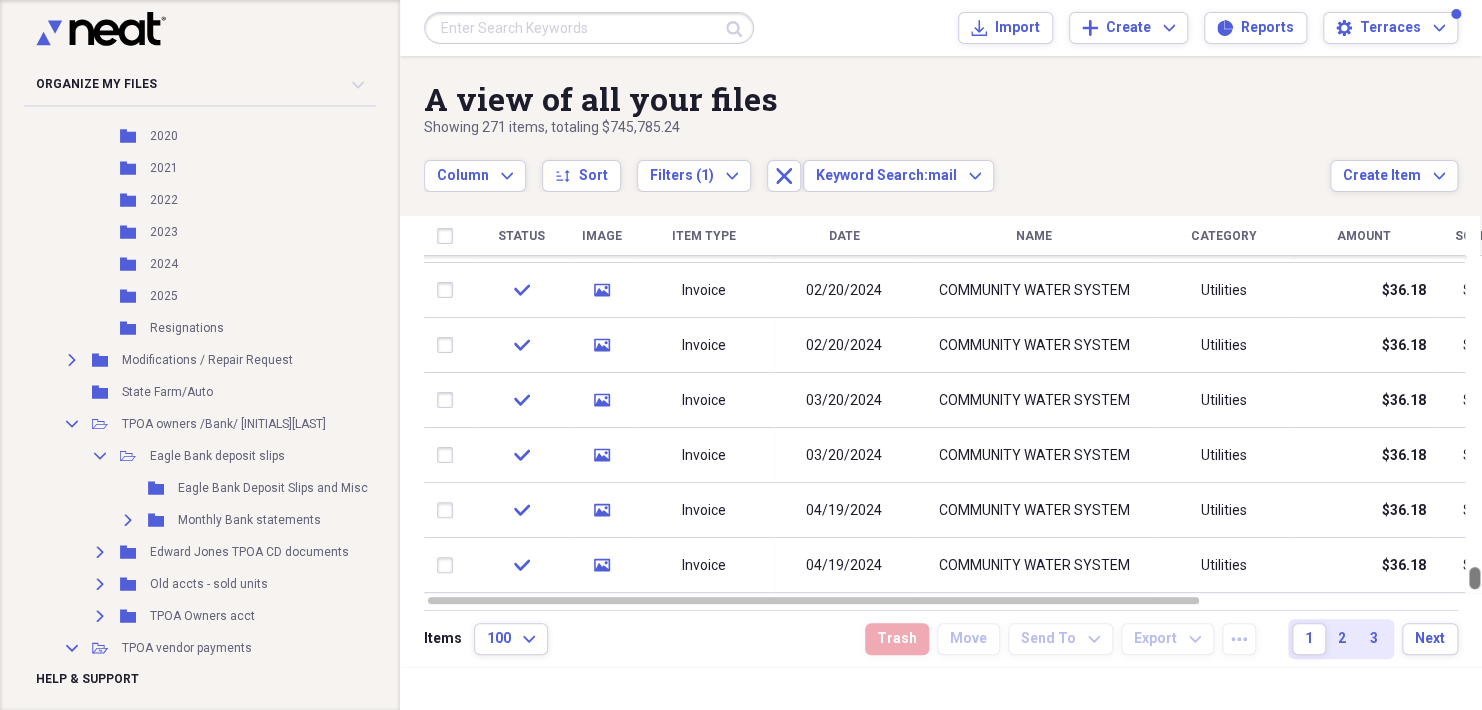 drag, startPoint x: 1475, startPoint y: 290, endPoint x: 1484, endPoint y: 603, distance: 313.12936 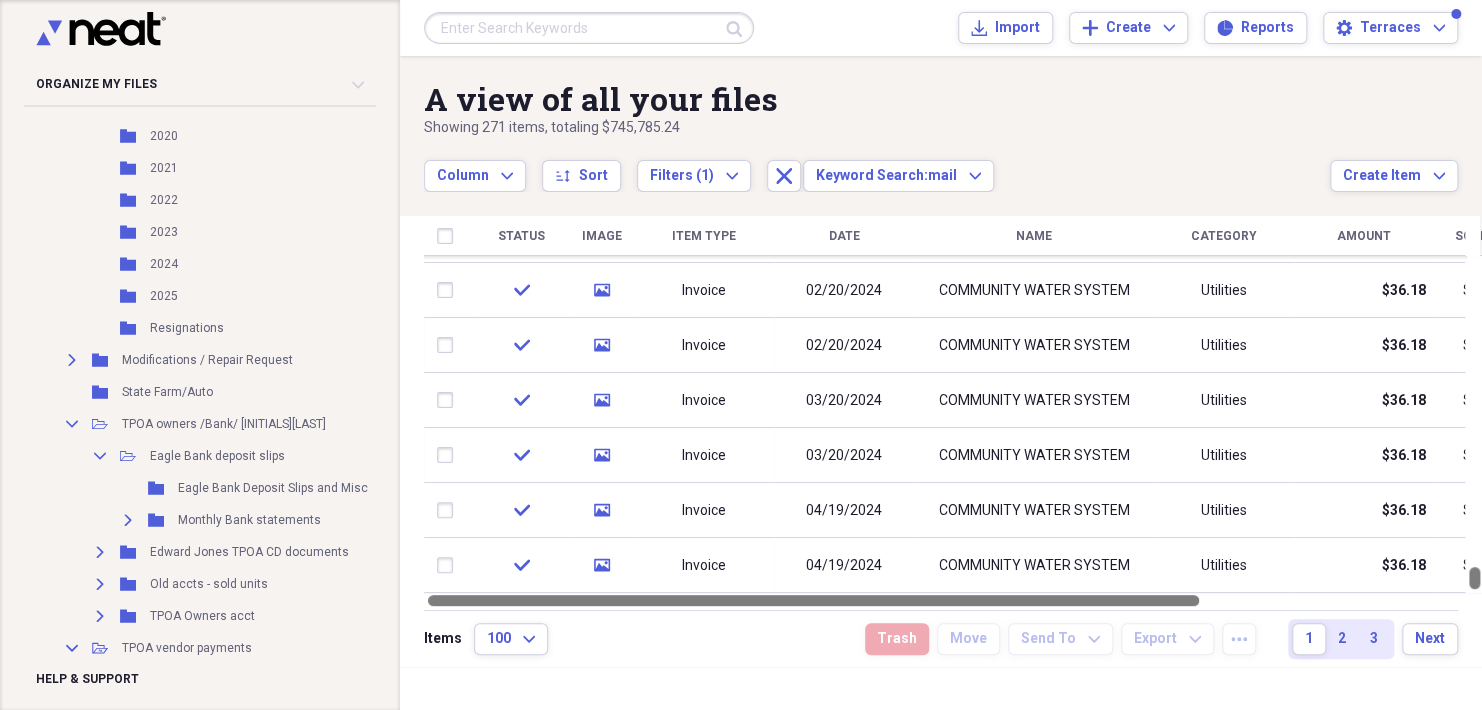 click on "Organize My Files Collapse Unfiled Needs Review Unfiled All Files Unfiled Unfiled Unfiled Saved Reports Collapse My Cabinet tpoa cabinet Add Folder Collapse Open Folder TPOA information Add Folder Expand Folder Ackley Engineering Structrual Report Add Folder Folder Attorney Letters Add Folder Folder Building Exterior colors for siding and concrete Add Folder Folder Deck repair/rebuild bid proposals Add Folder Folder Drainage/Erosion Abatement Add Folder Expand Folder FORMS&LETTER TEMPLATES Add Folder Collapse Open Folder Meetings Add Folder Folder 2011 Add Folder Folder 2012 Add Folder Folder 2013 Add Folder Folder 2014 Add Folder Folder 2015 Add Folder Folder 2016 Add Folder Folder 2017 Add Folder Folder 2018 Add Folder Folder 2019 Add Folder Folder 2020 Add Folder Folder 2021 Add Folder Folder 2022 Add Folder Folder 2023 Add Folder Folder 2024 Add Folder Folder 2025 Add Folder Folder Resignations Add Folder Expand Folder Modifications / Repair Request Add Folder Folder State Farm/Auto Add Folder Collapse" at bounding box center [741, 355] 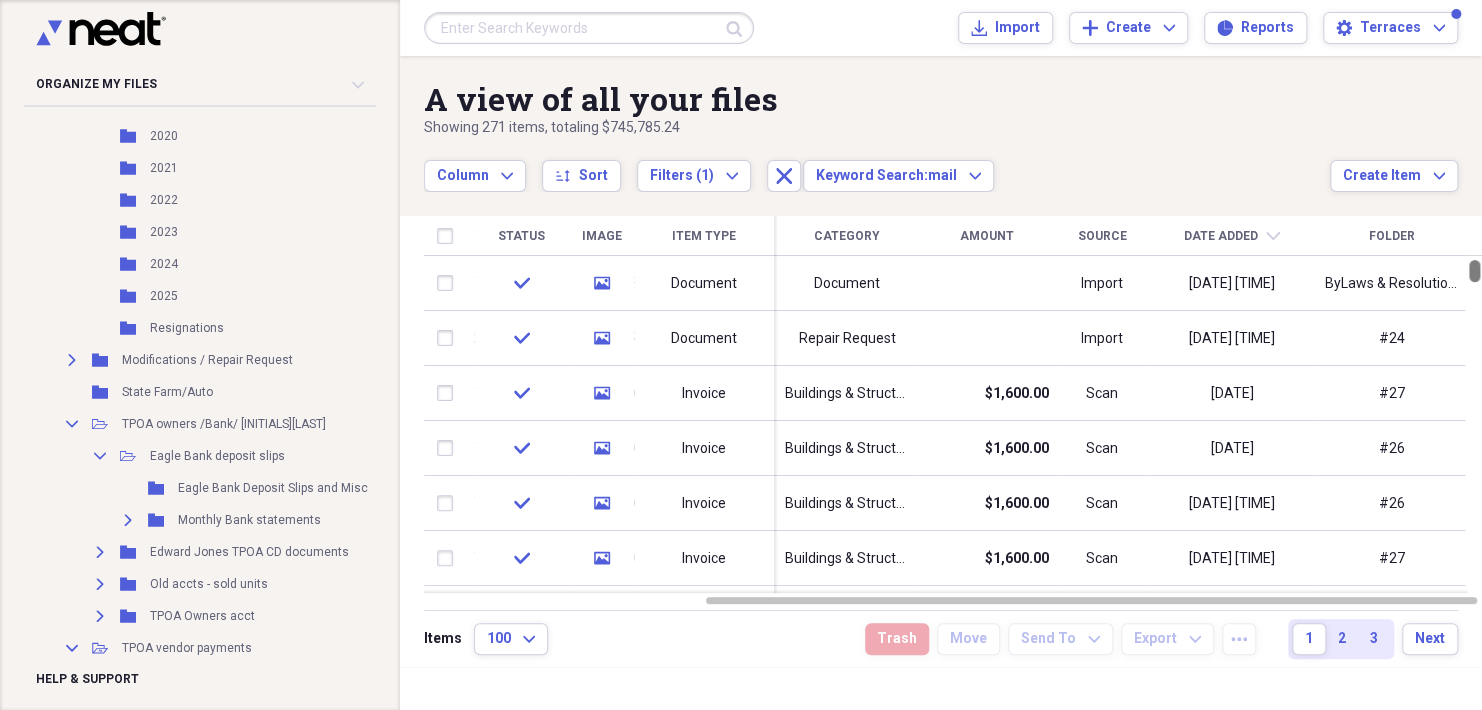 drag, startPoint x: 1475, startPoint y: 574, endPoint x: 1484, endPoint y: 246, distance: 328.12344 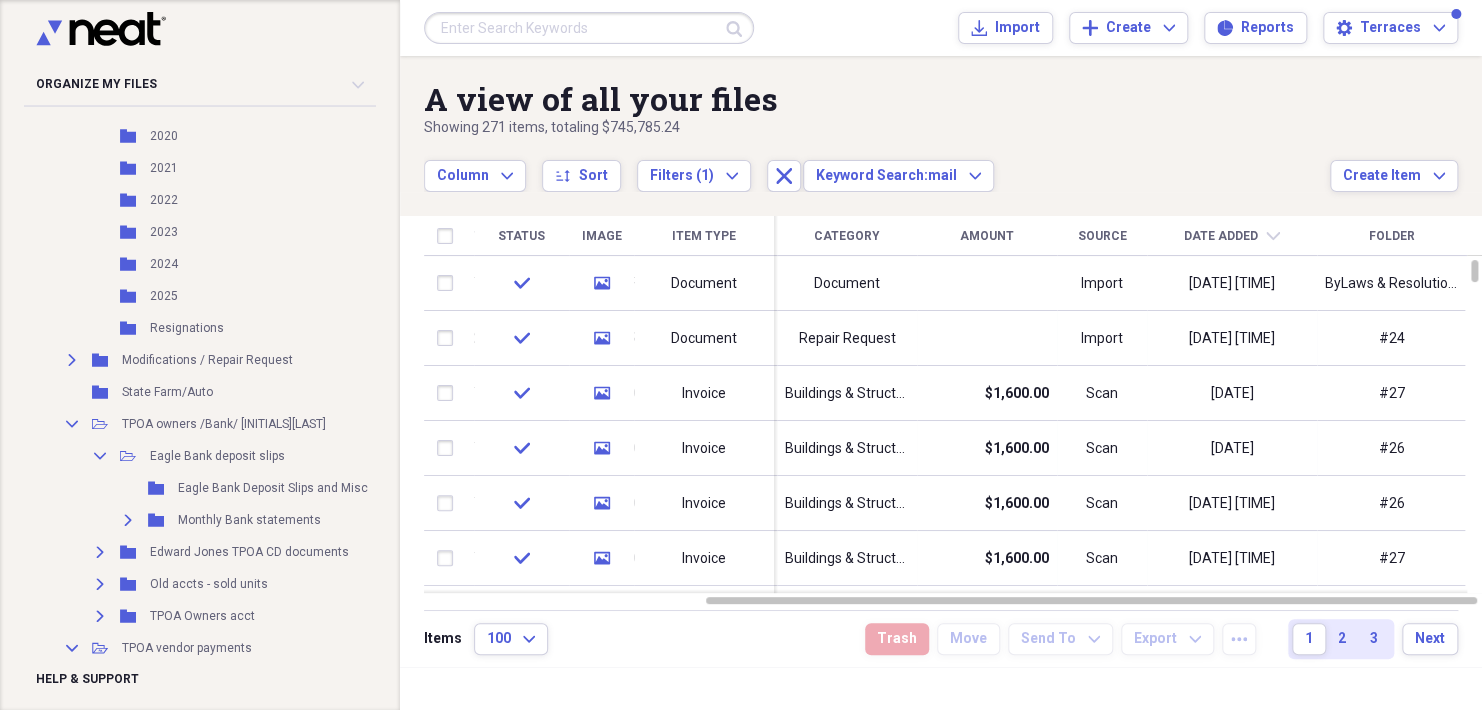 click at bounding box center [589, 28] 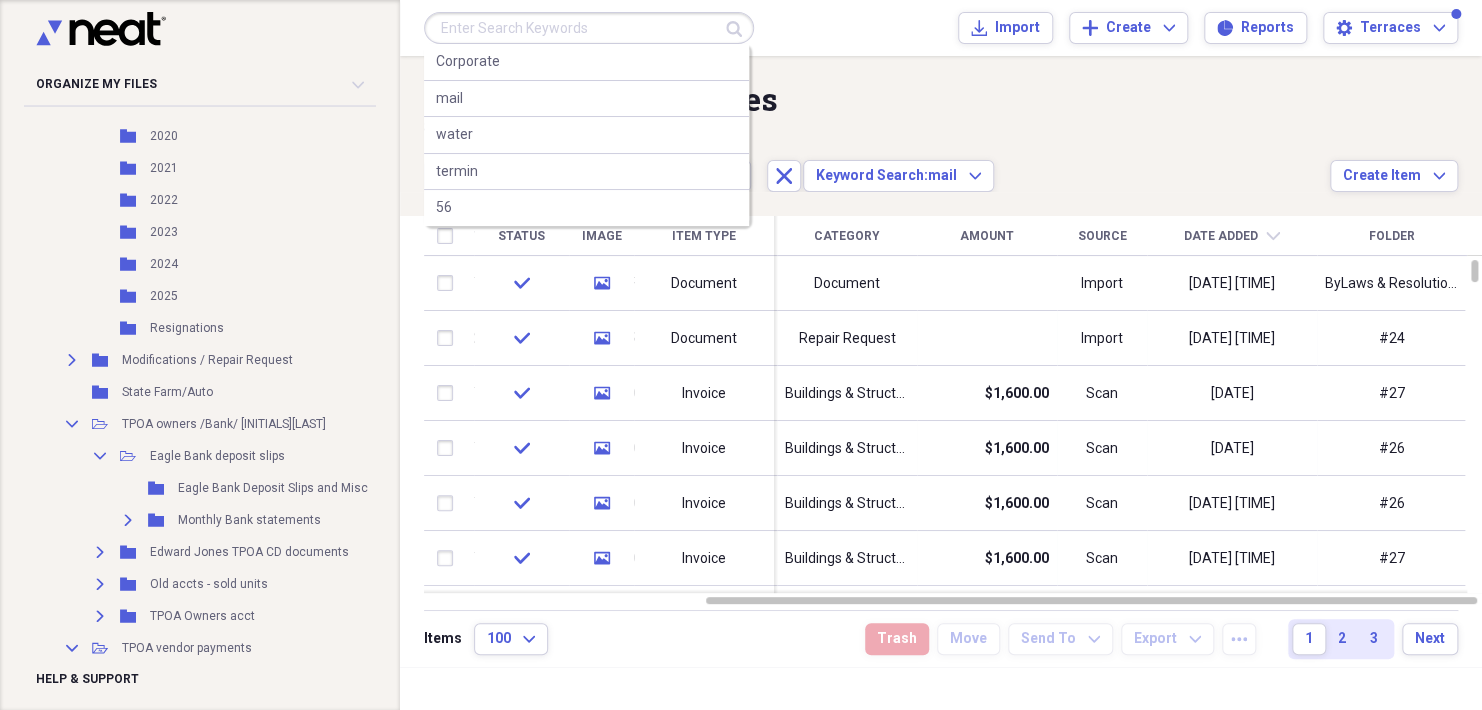 click at bounding box center [589, 28] 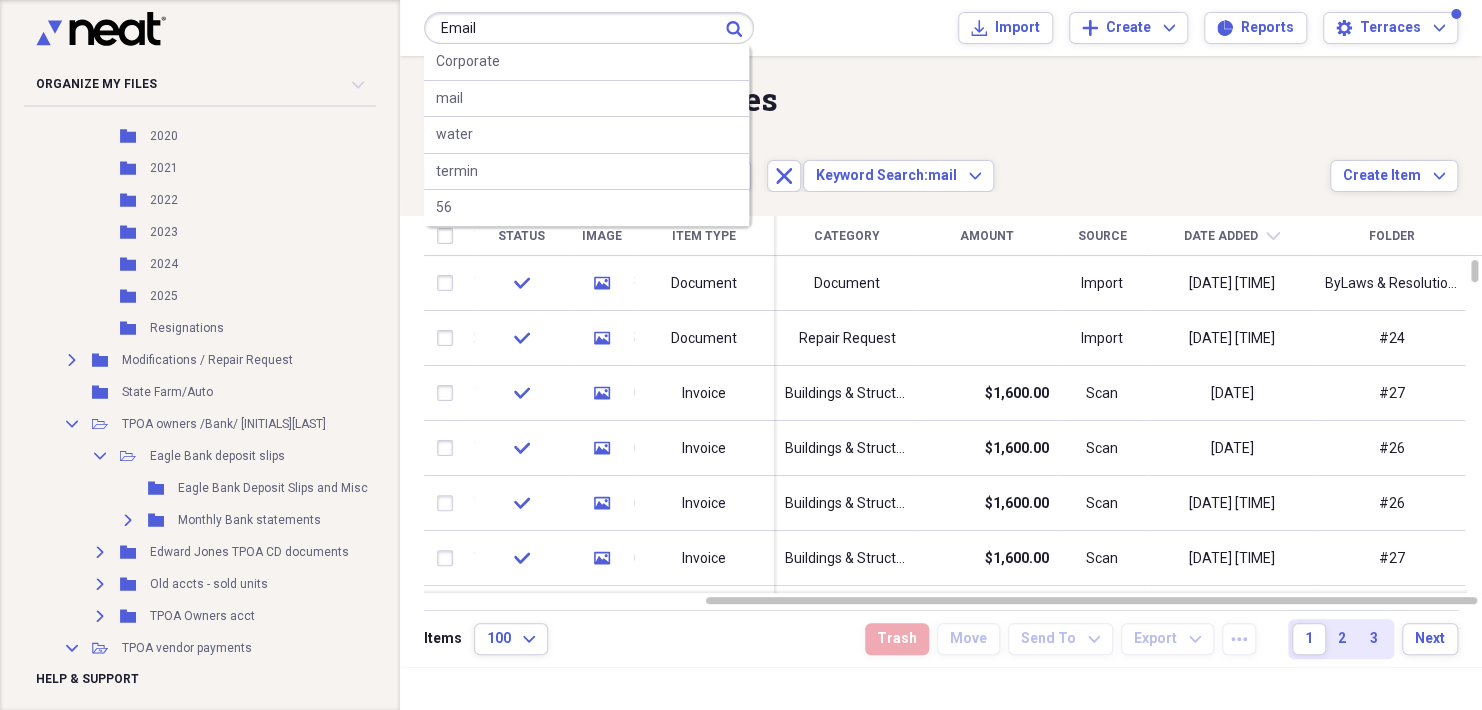 type on "Email" 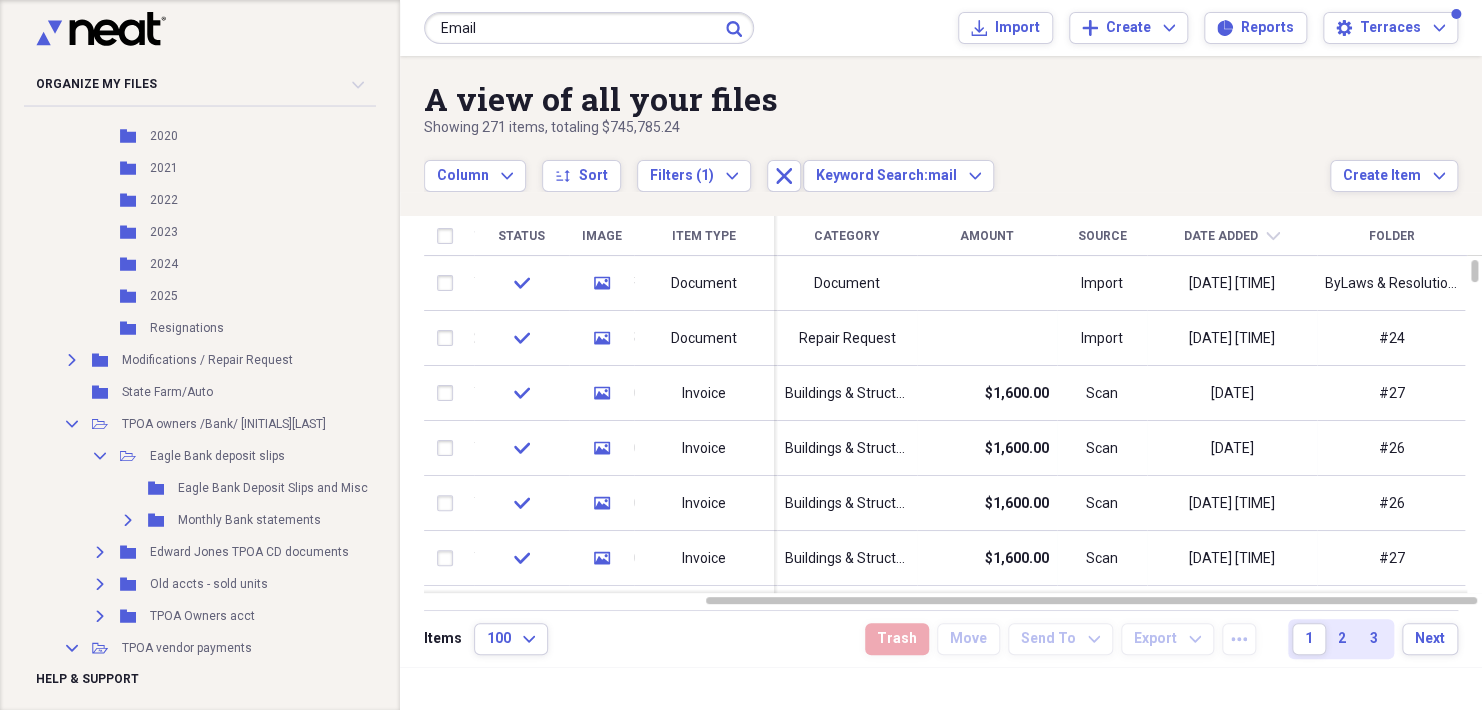 click 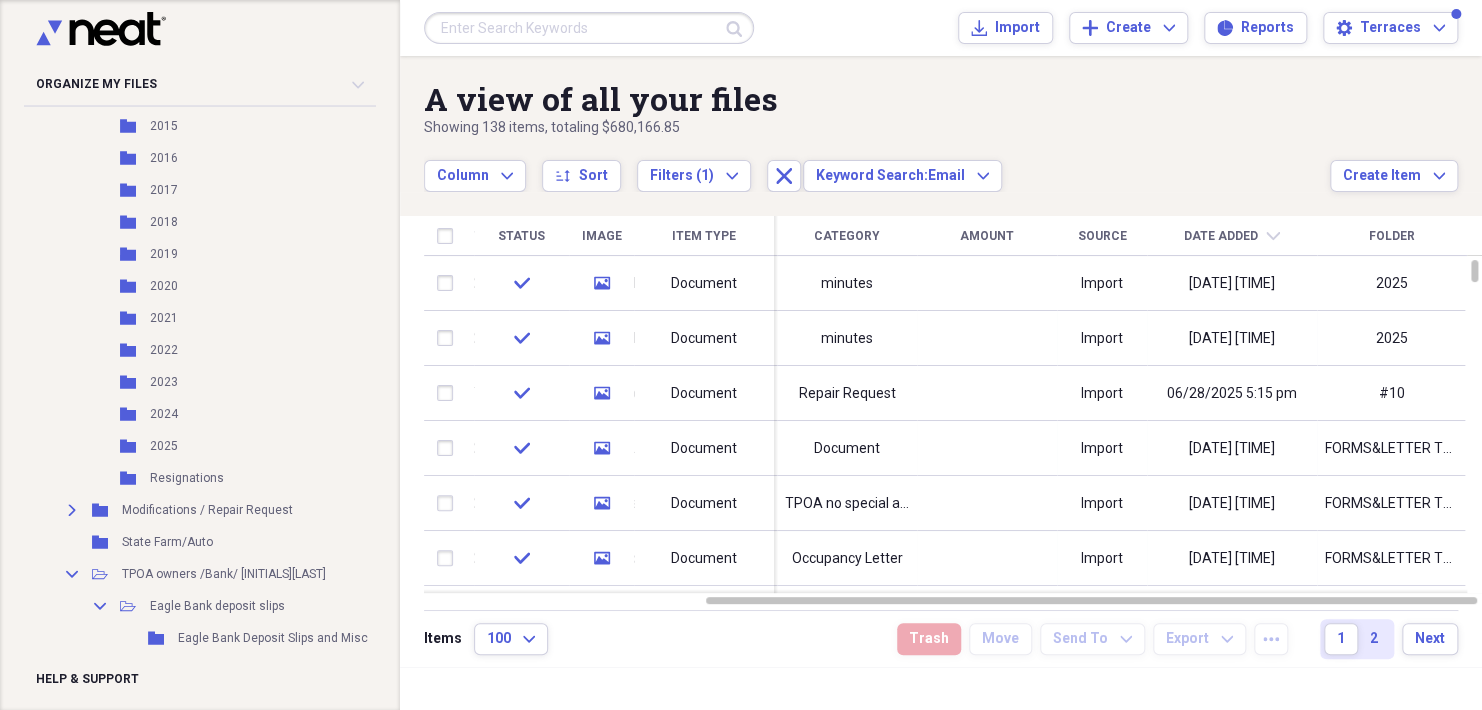 scroll, scrollTop: 373, scrollLeft: 0, axis: vertical 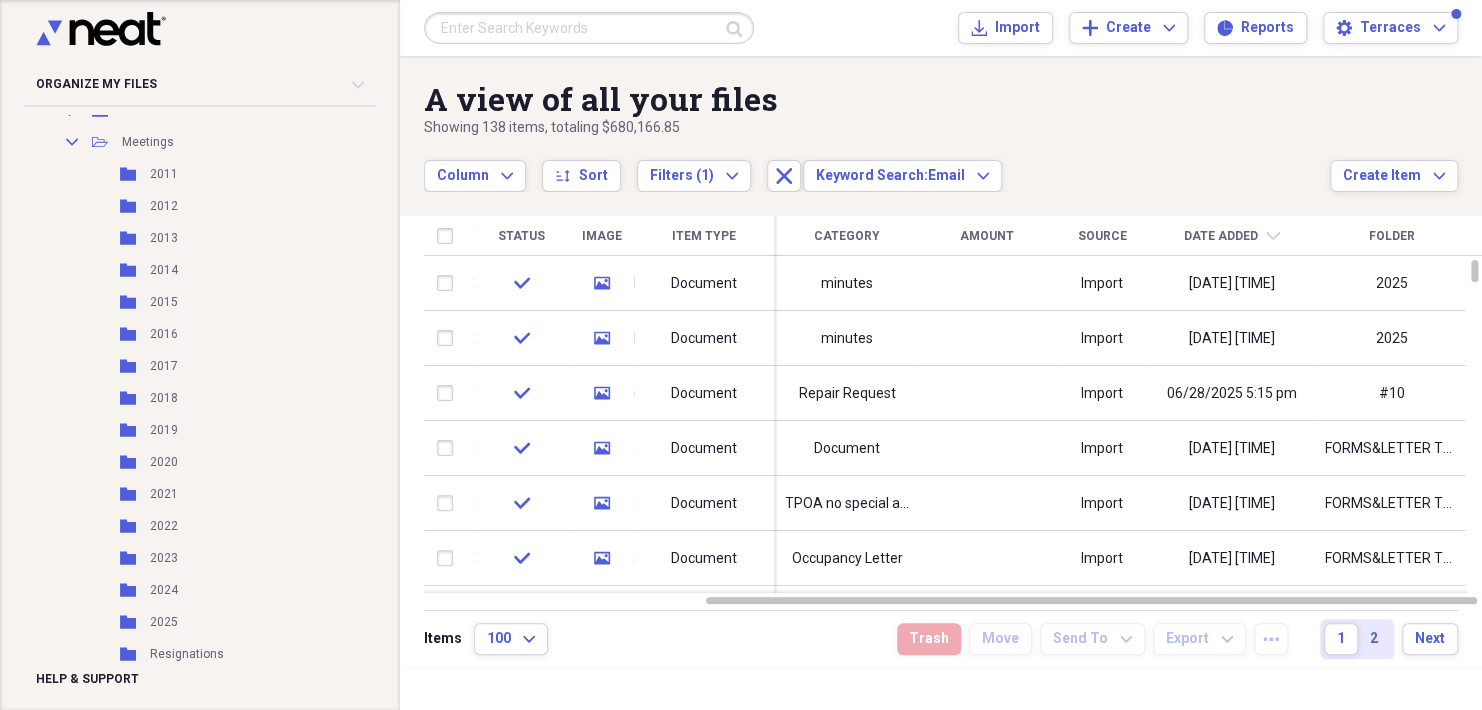 click on "Organize My Files Collapse Unfiled Needs Review Unfiled All Files Unfiled Unfiled Unfiled Saved Reports Collapse My Cabinet tpoa cabinet Add Folder Collapse Open Folder TPOA information Add Folder Expand Folder Ackley Engineering Structrual Report Add Folder Folder Attorney Letters Add Folder Folder Building Exterior colors for siding and concrete Add Folder Folder Deck repair/rebuild bid proposals Add Folder Folder Drainage/Erosion Abatement Add Folder Expand Folder FORMS&LETTER TEMPLATES Add Folder Collapse Open Folder Meetings Add Folder Folder 2011 Add Folder Folder 2012 Add Folder Folder 2013 Add Folder Folder 2014 Add Folder Folder 2015 Add Folder Folder 2016 Add Folder Folder 2017 Add Folder Folder 2018 Add Folder Folder 2019 Add Folder Folder 2020 Add Folder Folder 2021 Add Folder Folder 2022 Add Folder Folder 2023 Add Folder Folder 2024 Add Folder Folder 2025 Add Folder Folder Resignations Add Folder Expand Folder Modifications / Repair Request Add Folder Folder State Farm/Auto Add Folder Collapse" at bounding box center [200, 355] 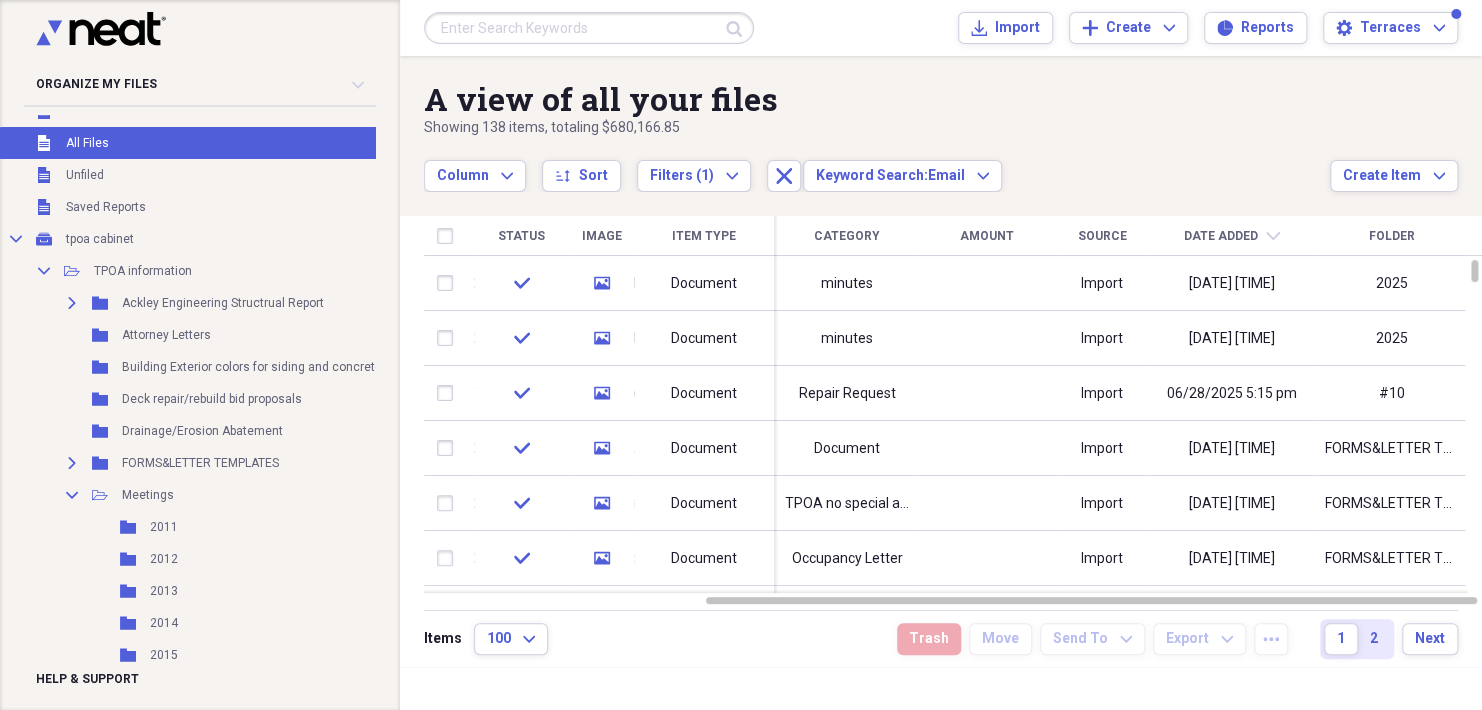 scroll, scrollTop: 0, scrollLeft: 0, axis: both 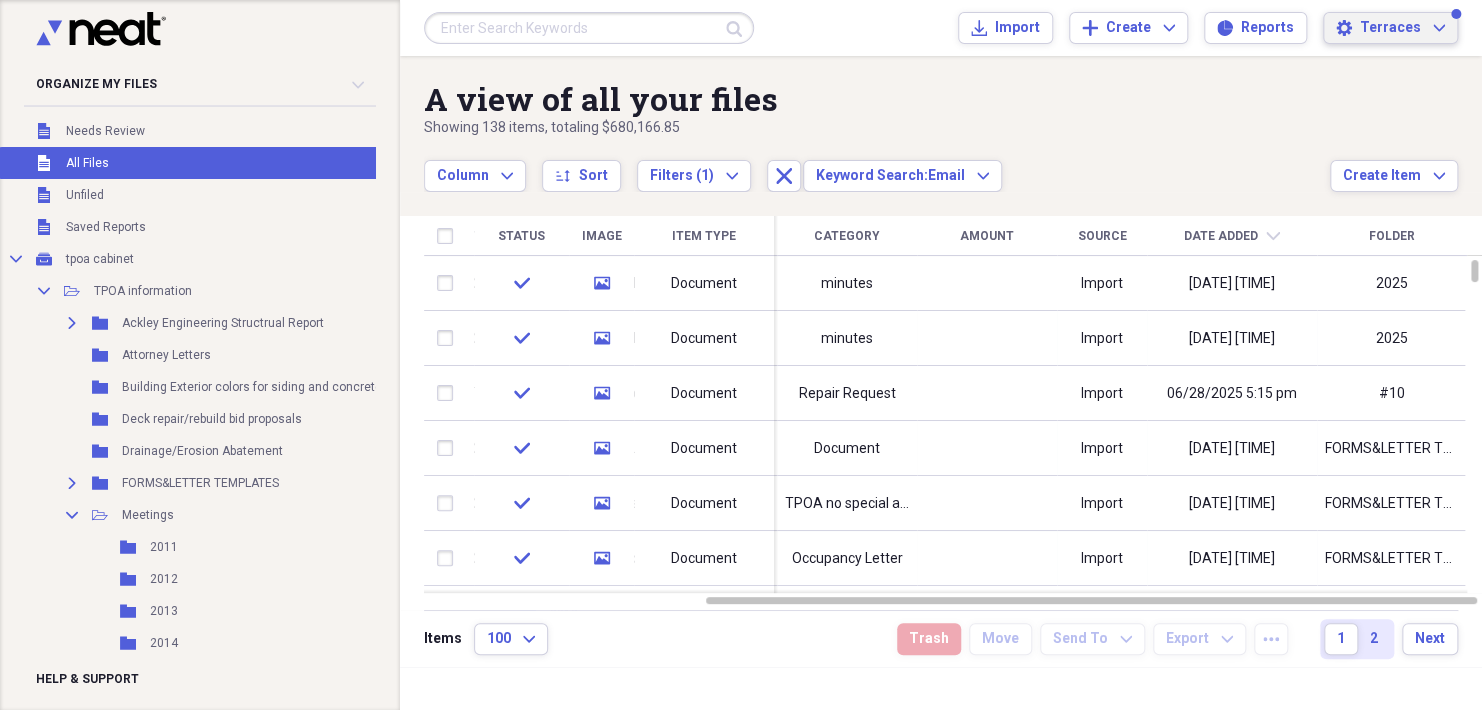 click on "Terraces" at bounding box center (1390, 28) 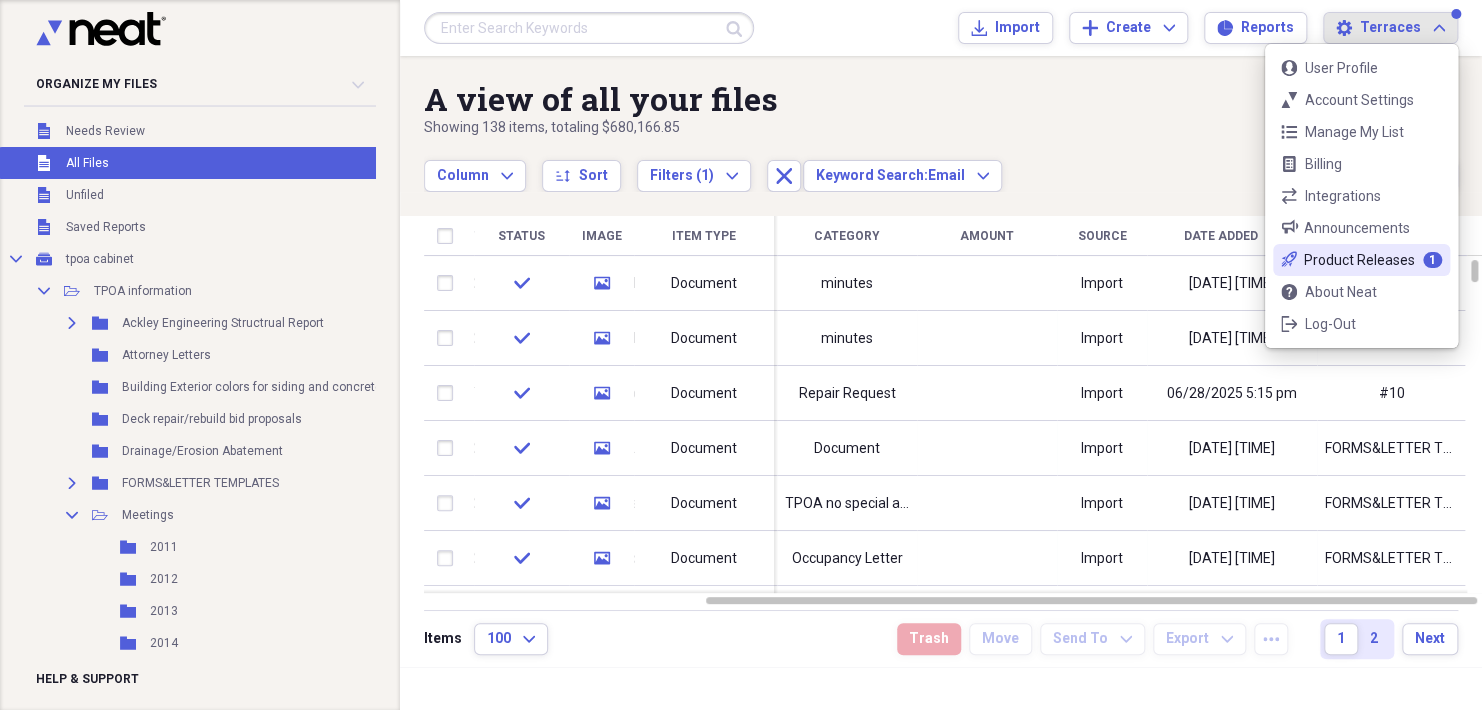 click on "Product Releases" at bounding box center [1359, 260] 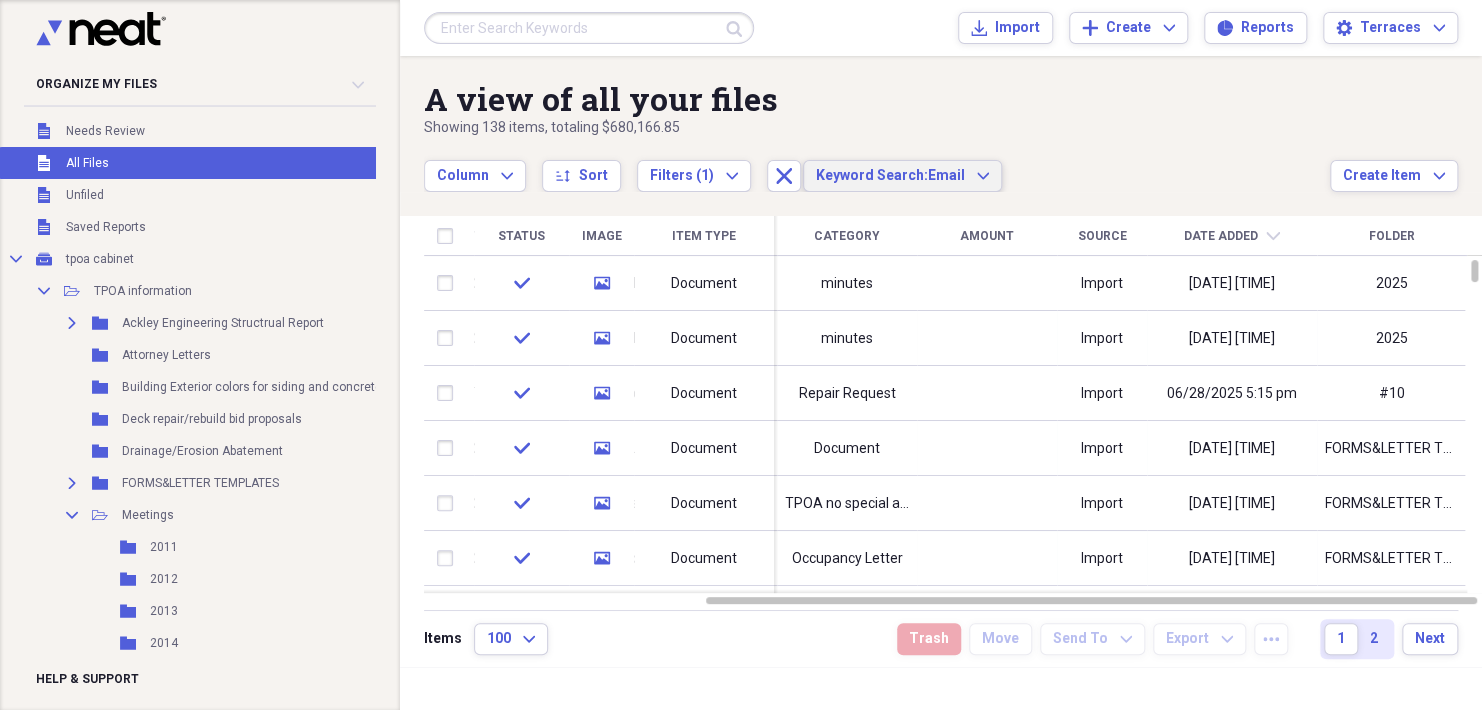 click on "Expand" 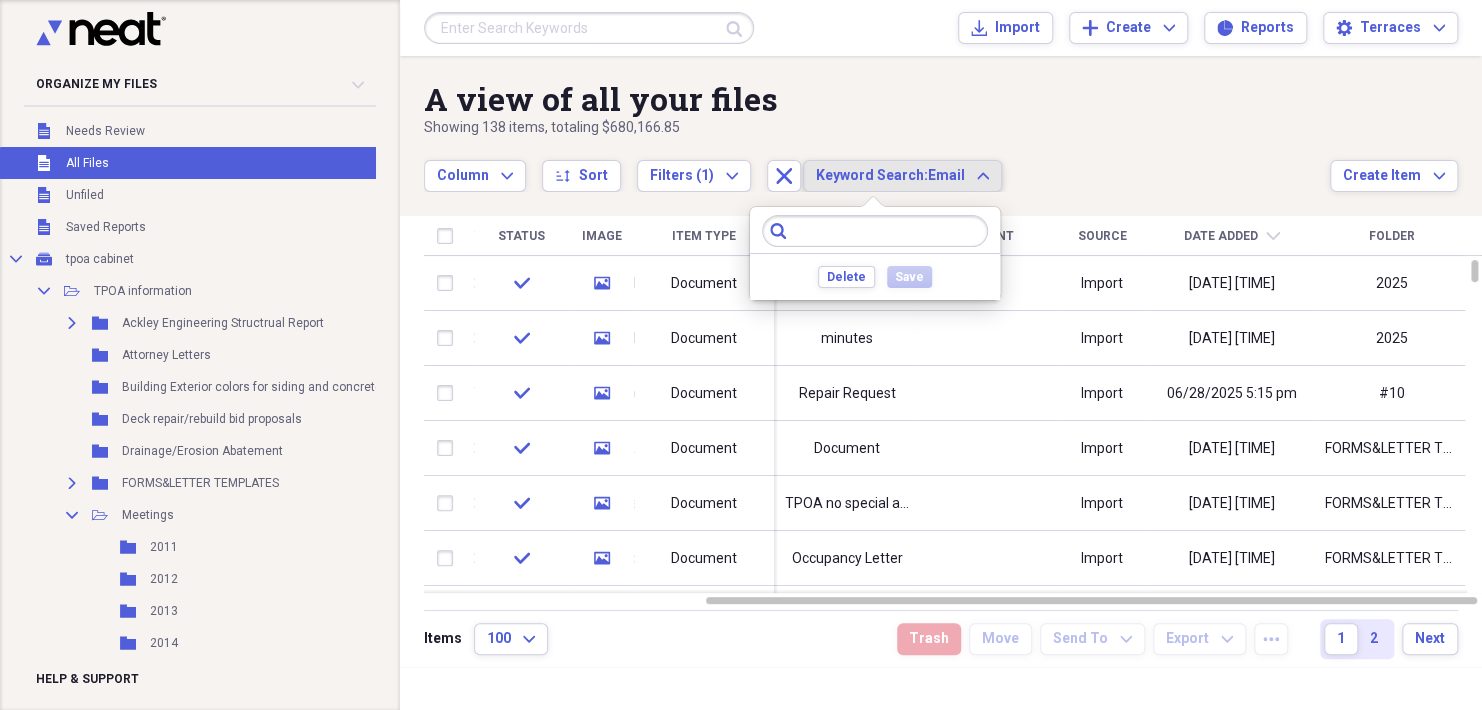 click on "Expand" 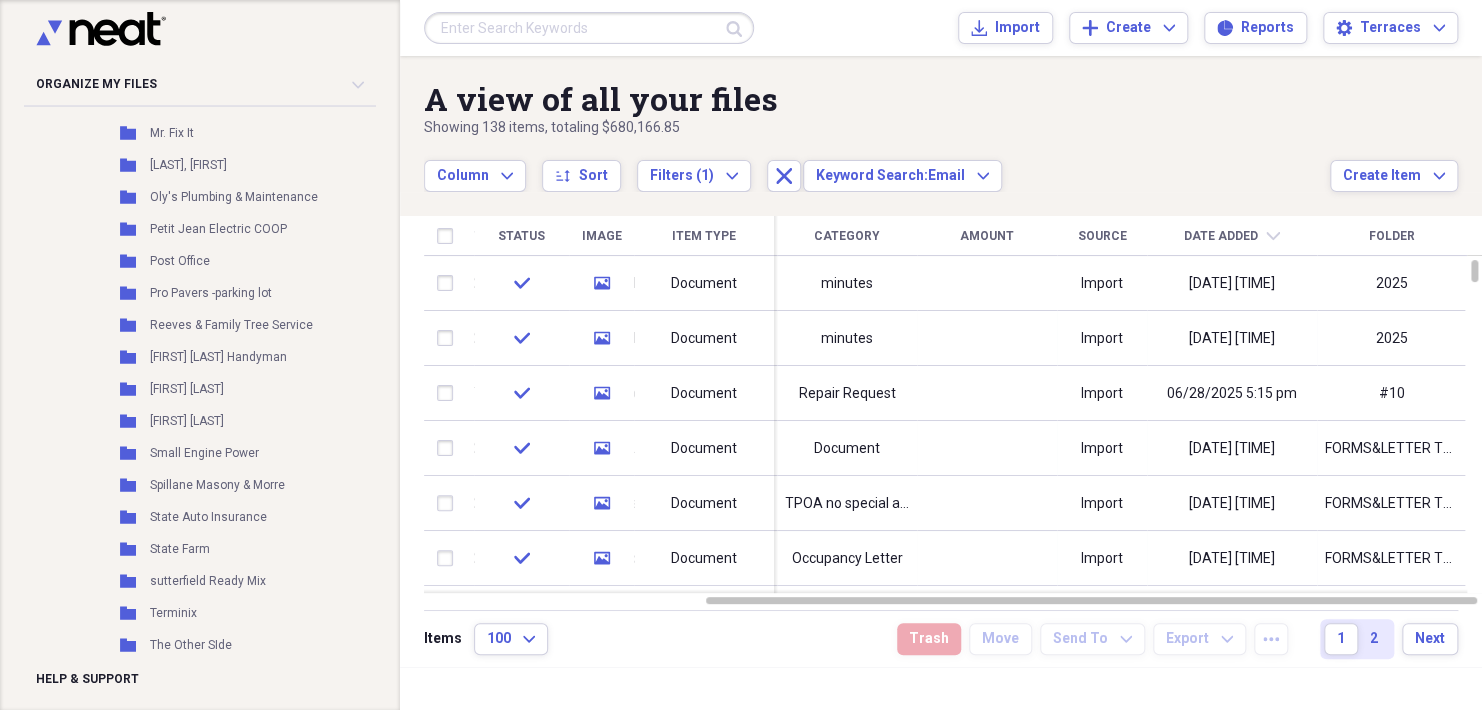 scroll, scrollTop: 2920, scrollLeft: 0, axis: vertical 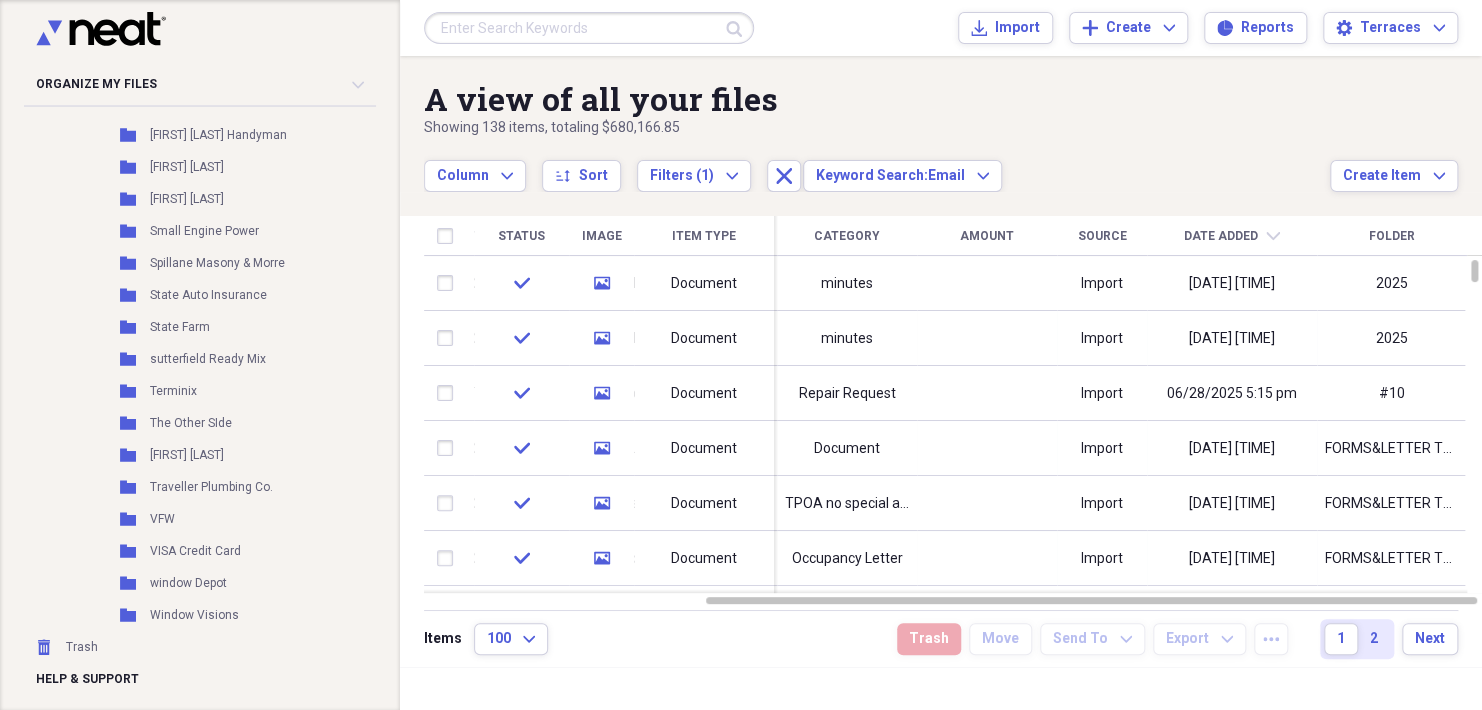 click on "Organize My Files Collapse Unfiled Needs Review Unfiled All Files Unfiled Unfiled Unfiled Saved Reports Collapse My Cabinet tpoa cabinet Add Folder Collapse Open Folder TPOA information Add Folder Expand Folder Ackley Engineering Structrual Report Add Folder Folder Attorney Letters Add Folder Folder Building Exterior colors for siding and concrete Add Folder Folder Deck repair/rebuild bid proposals Add Folder Folder Drainage/Erosion Abatement Add Folder Expand Folder FORMS&LETTER TEMPLATES Add Folder Collapse Open Folder Meetings Add Folder Folder 2011 Add Folder Folder 2012 Add Folder Folder 2013 Add Folder Folder 2014 Add Folder Folder 2015 Add Folder Folder 2016 Add Folder Folder 2017 Add Folder Folder 2018 Add Folder Folder 2019 Add Folder Folder 2020 Add Folder Folder 2021 Add Folder Folder 2022 Add Folder Folder 2023 Add Folder Folder 2024 Add Folder Folder 2025 Add Folder Folder Resignations Add Folder Expand Folder Modifications / Repair Request Add Folder Folder State Farm/Auto Add Folder Collapse" at bounding box center (200, 355) 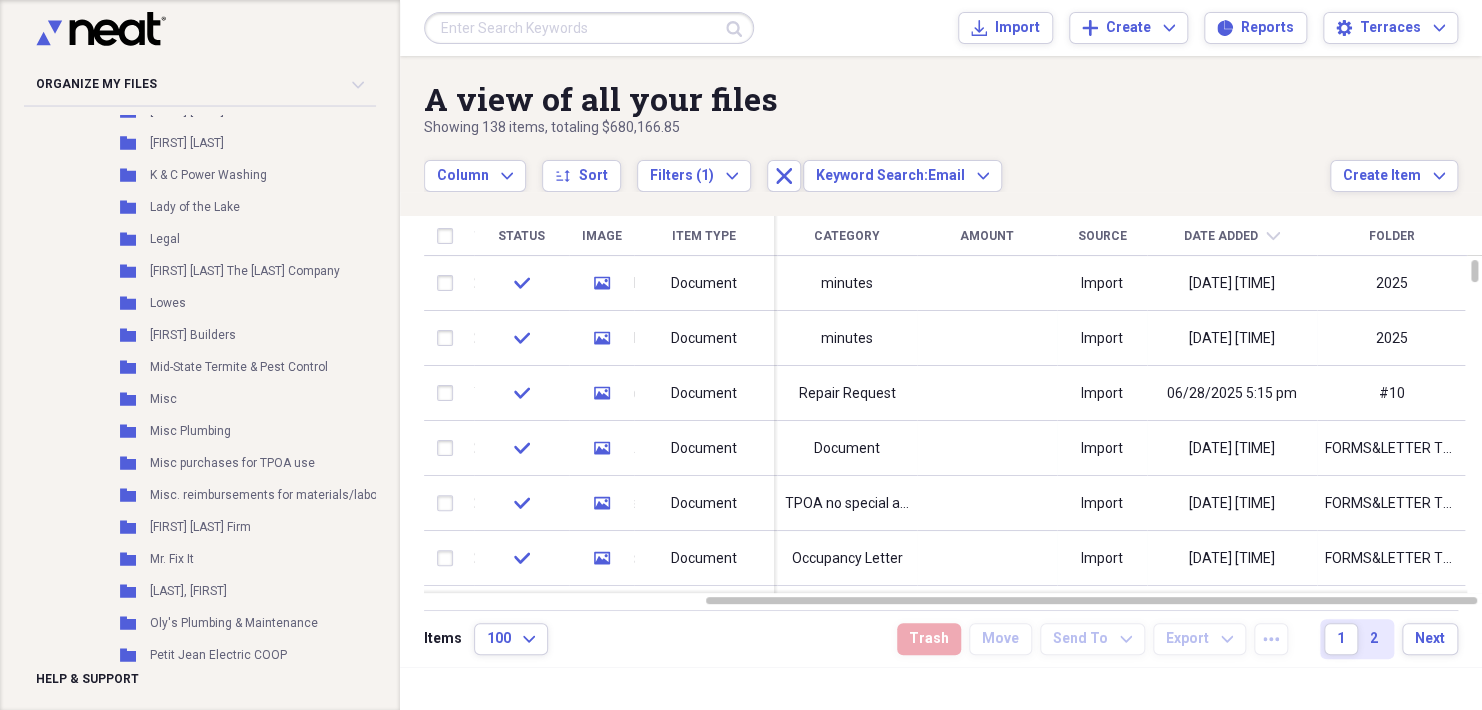 scroll, scrollTop: 2017, scrollLeft: 0, axis: vertical 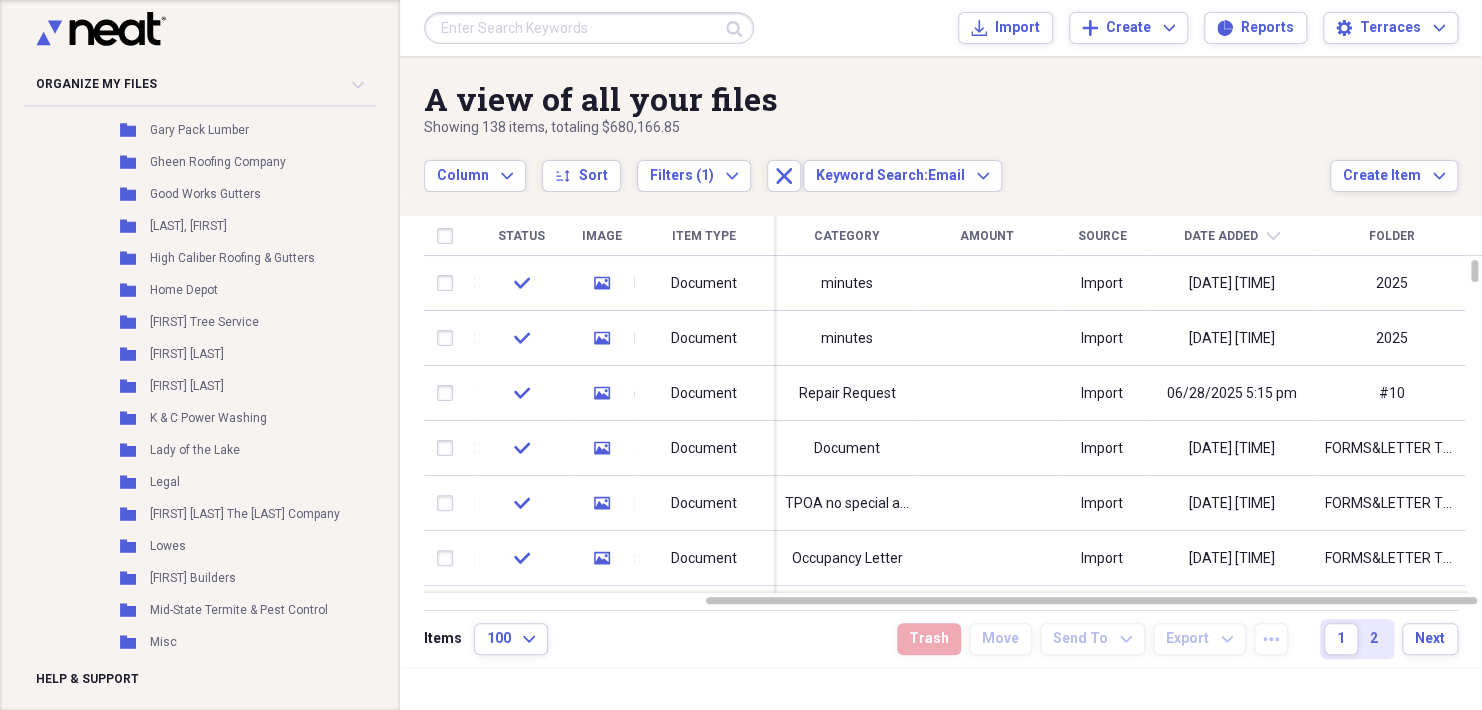 drag, startPoint x: 398, startPoint y: 386, endPoint x: 390, endPoint y: 323, distance: 63.505905 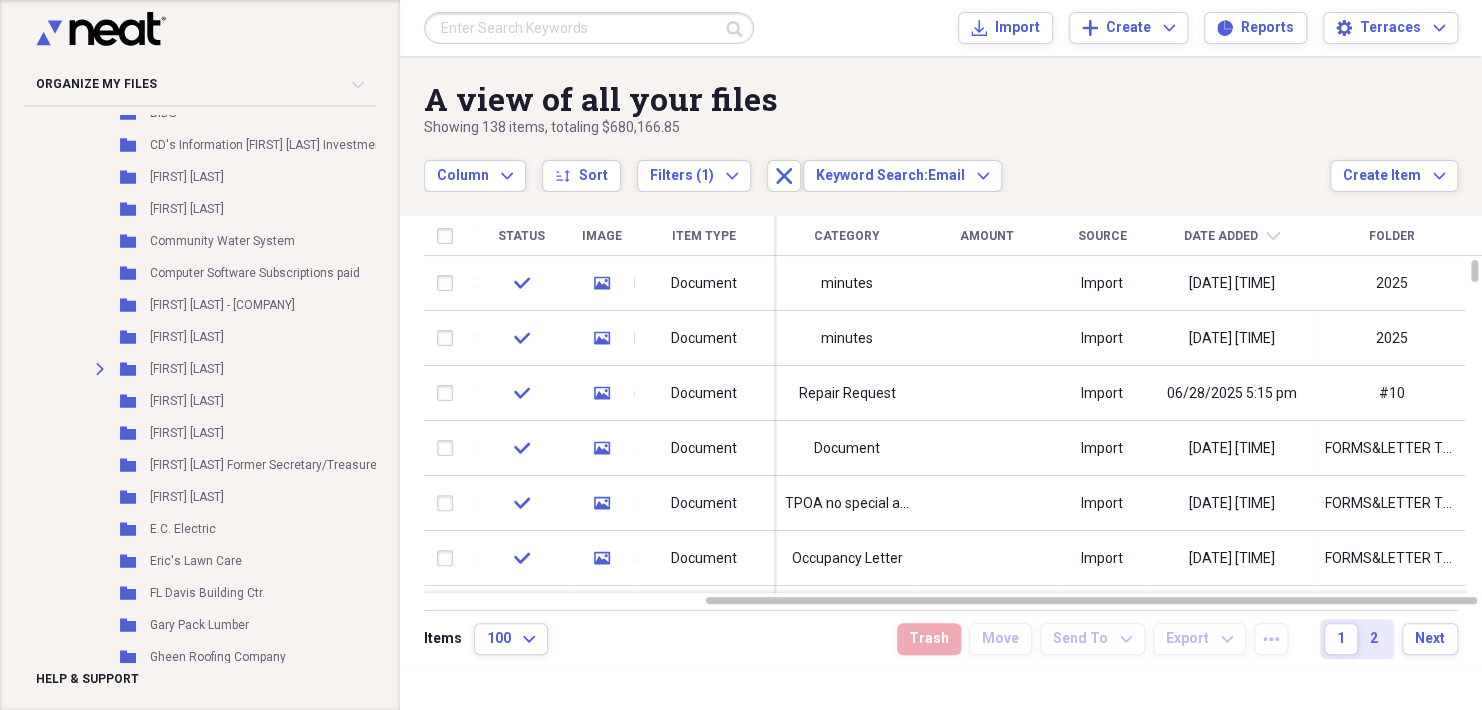 scroll, scrollTop: 1528, scrollLeft: 0, axis: vertical 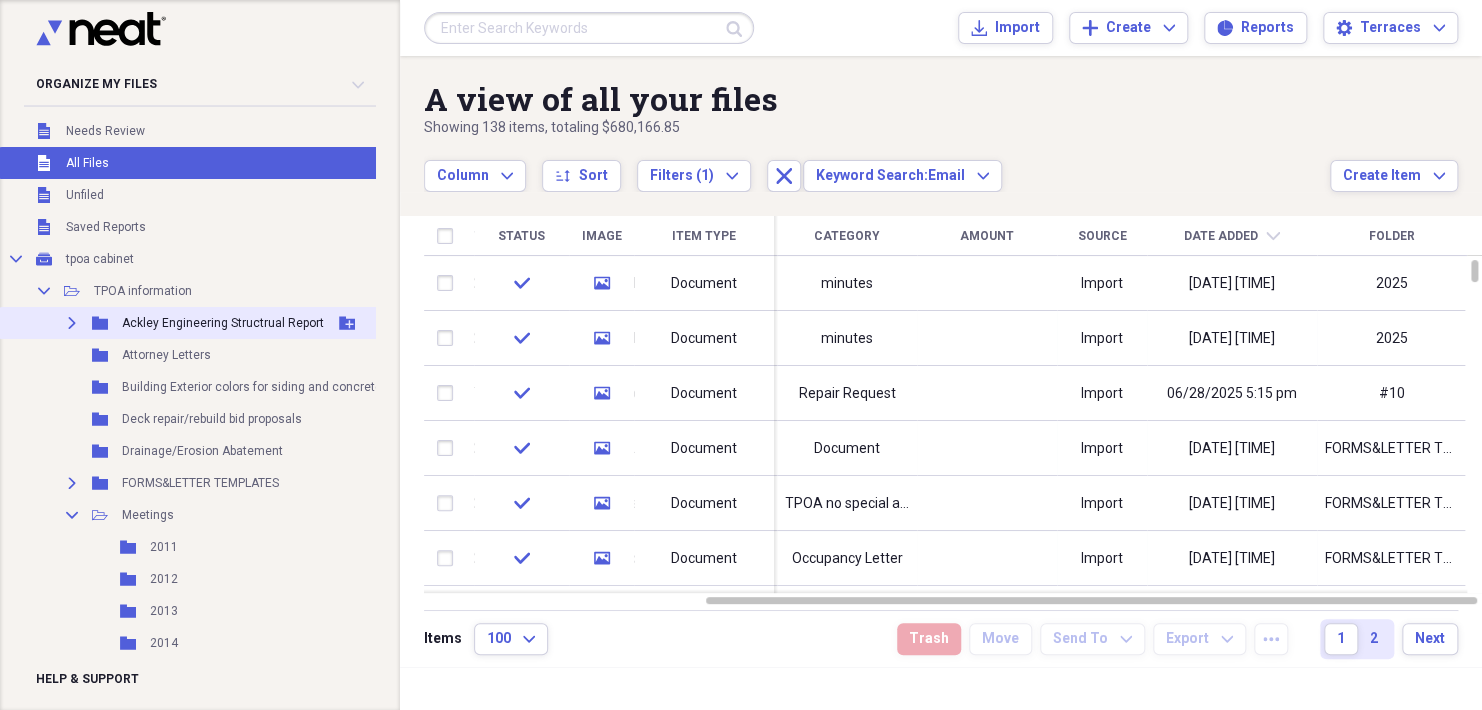 click on "Expand" 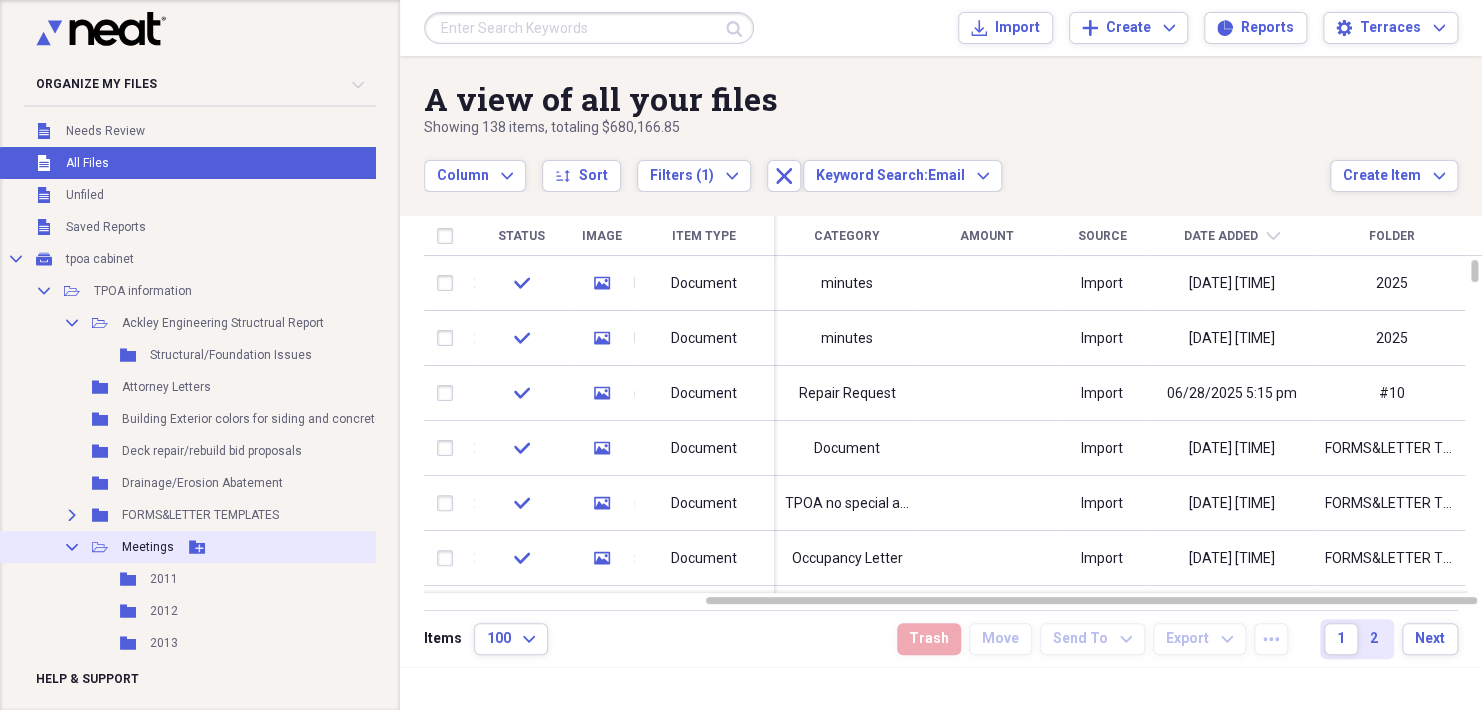 click on "Collapse" 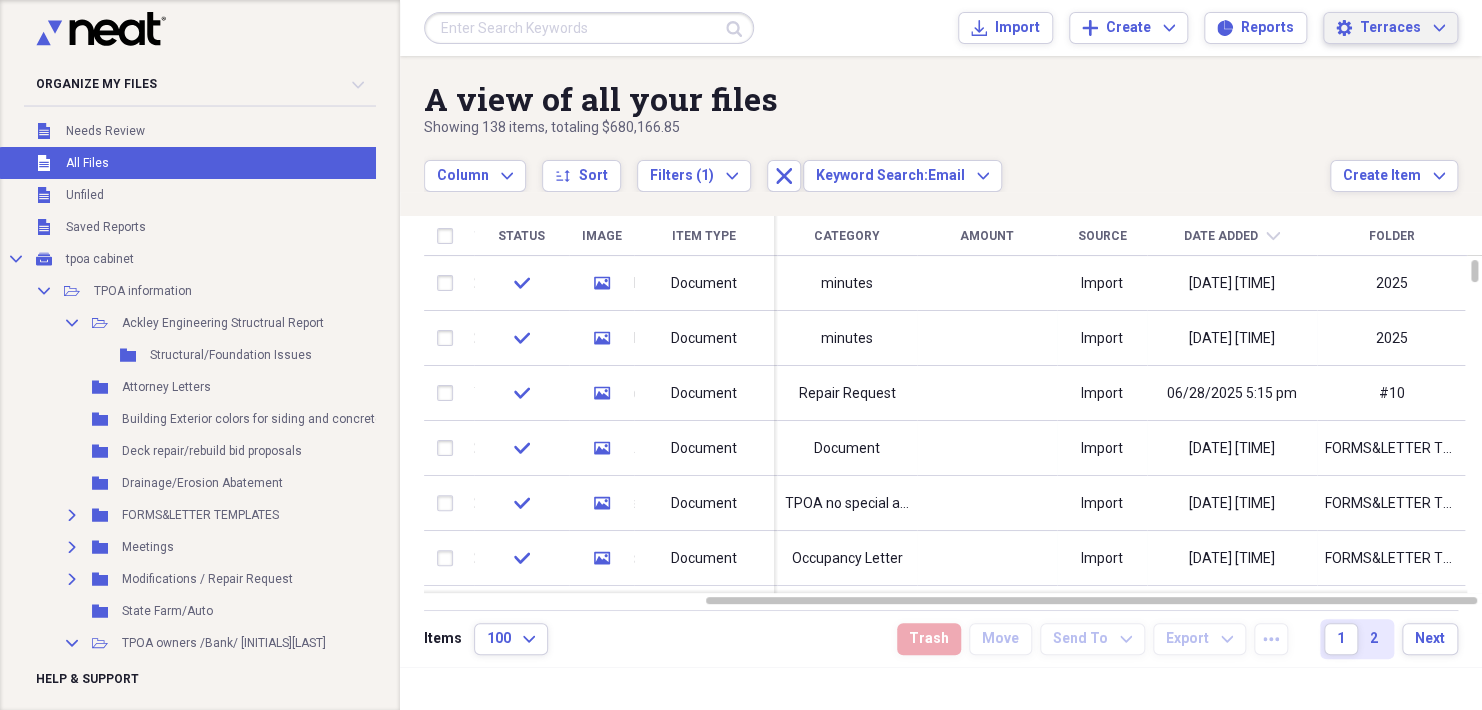 click on "Expand" 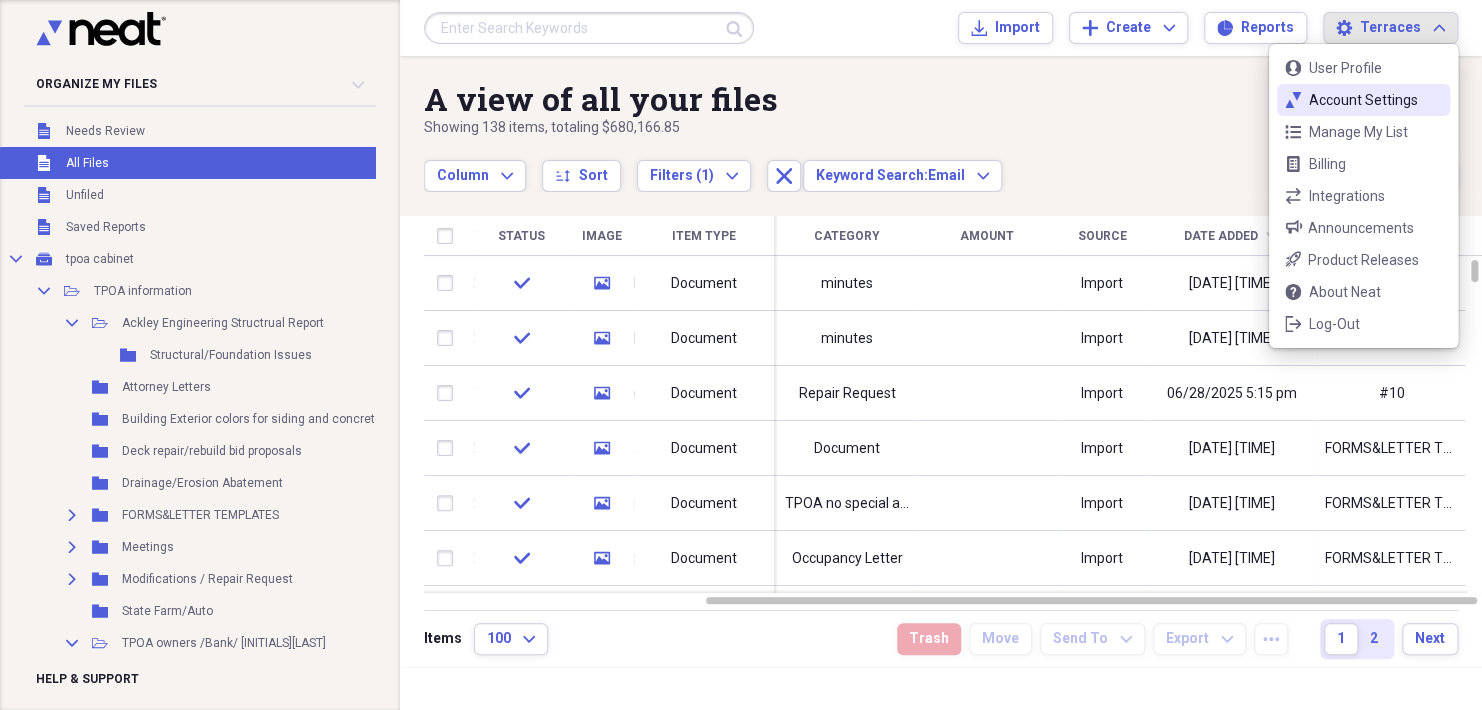 click on "Account Settings" at bounding box center (1363, 100) 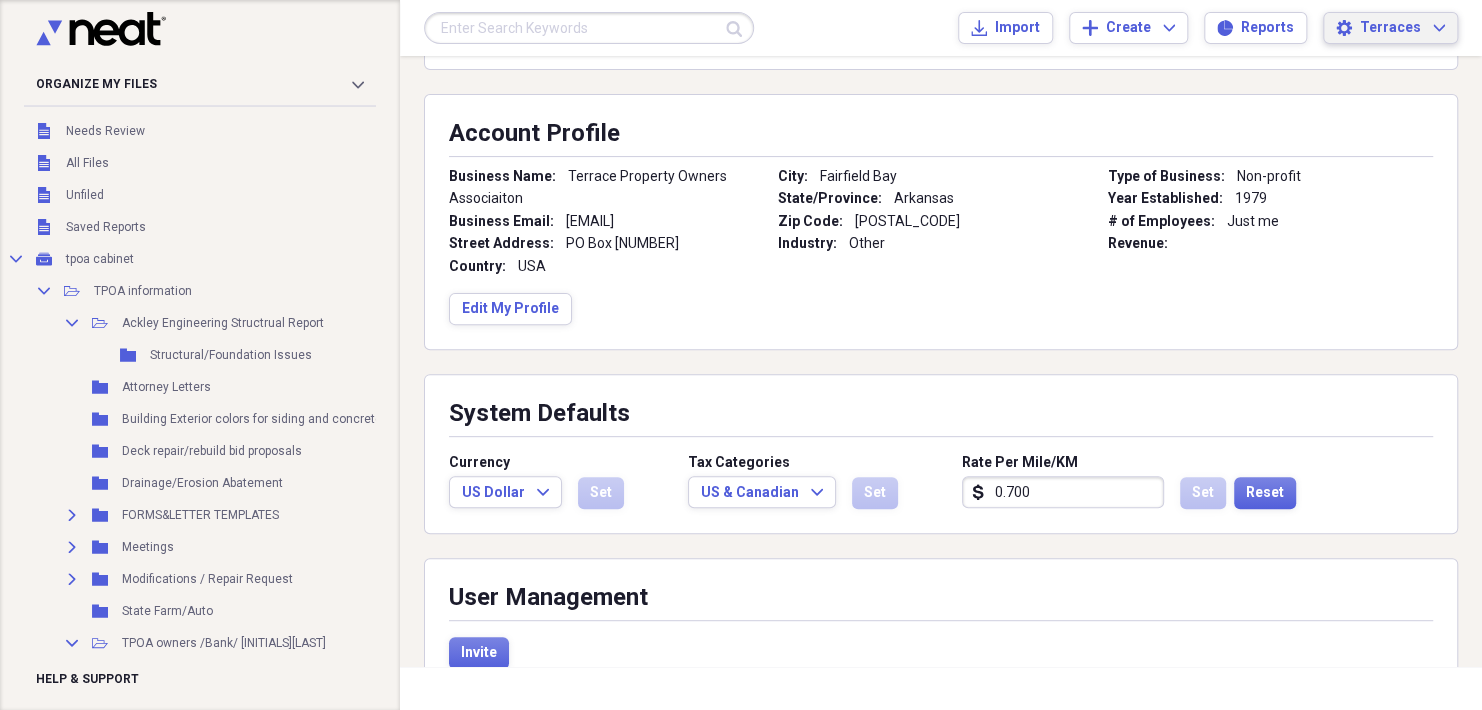 scroll, scrollTop: 280, scrollLeft: 0, axis: vertical 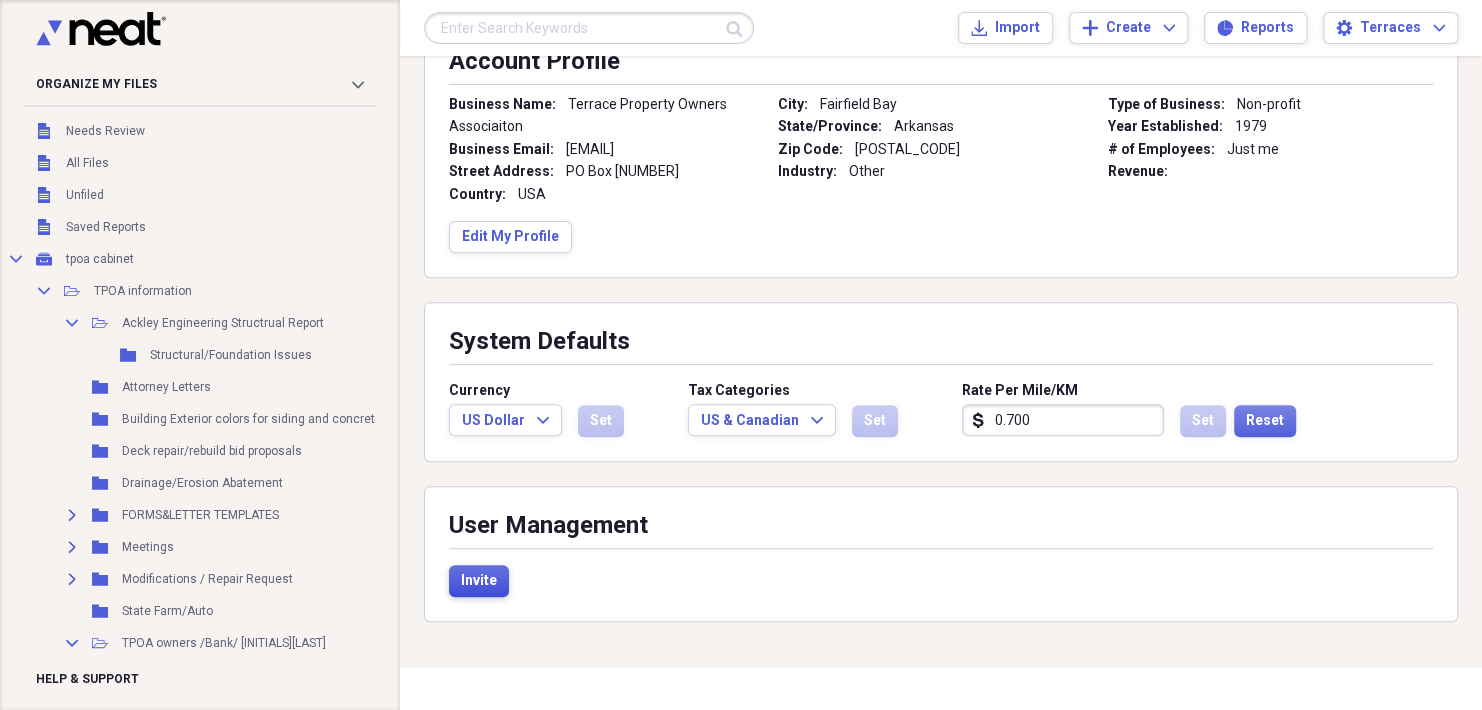 click on "Invite" at bounding box center (479, 581) 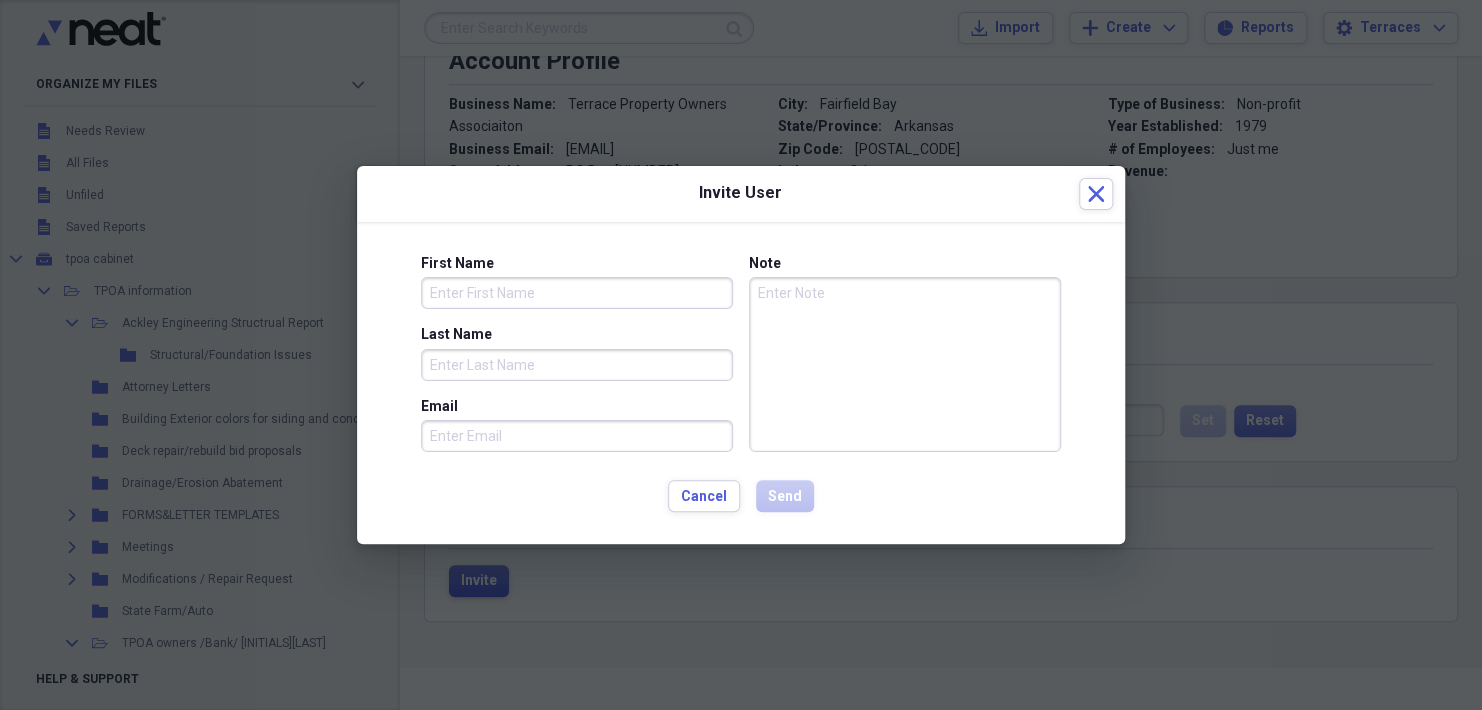 click at bounding box center [741, 355] 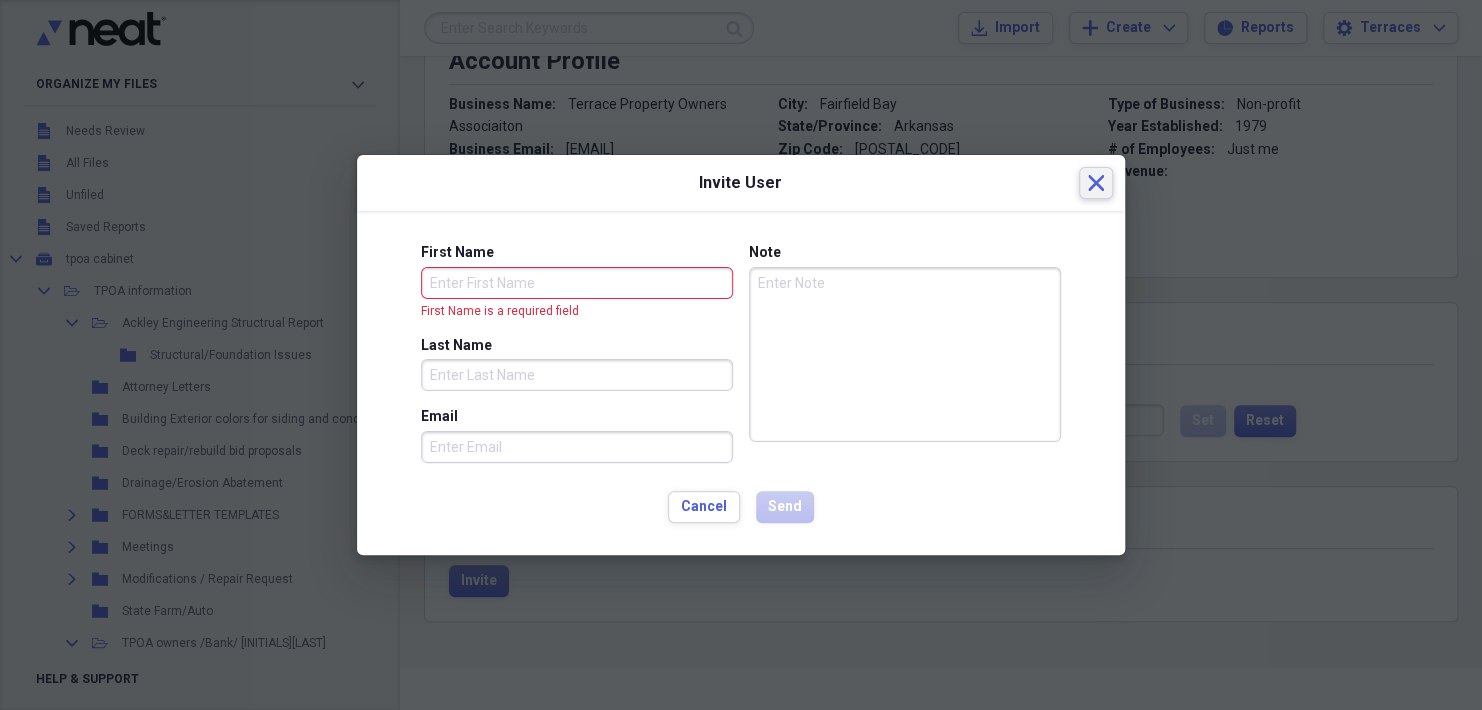 click on "Close" 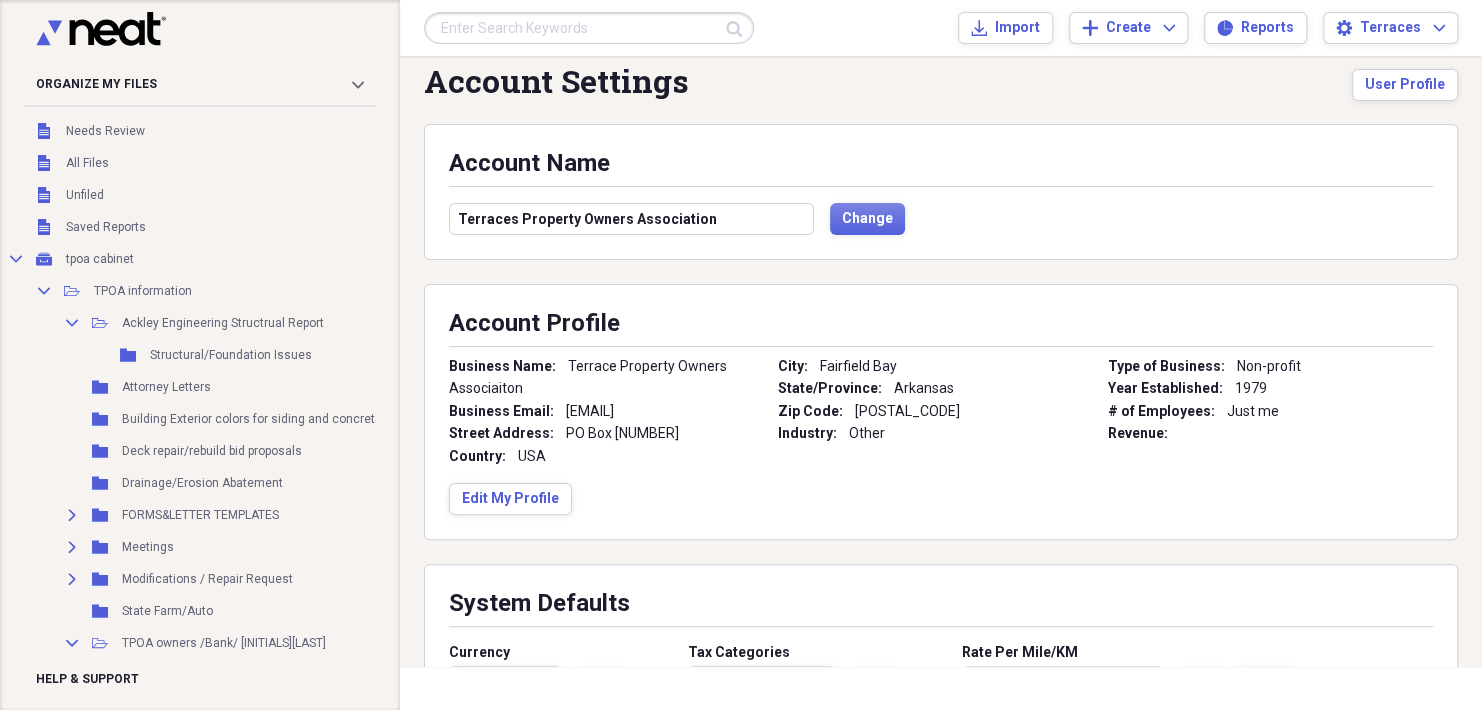 scroll, scrollTop: 0, scrollLeft: 0, axis: both 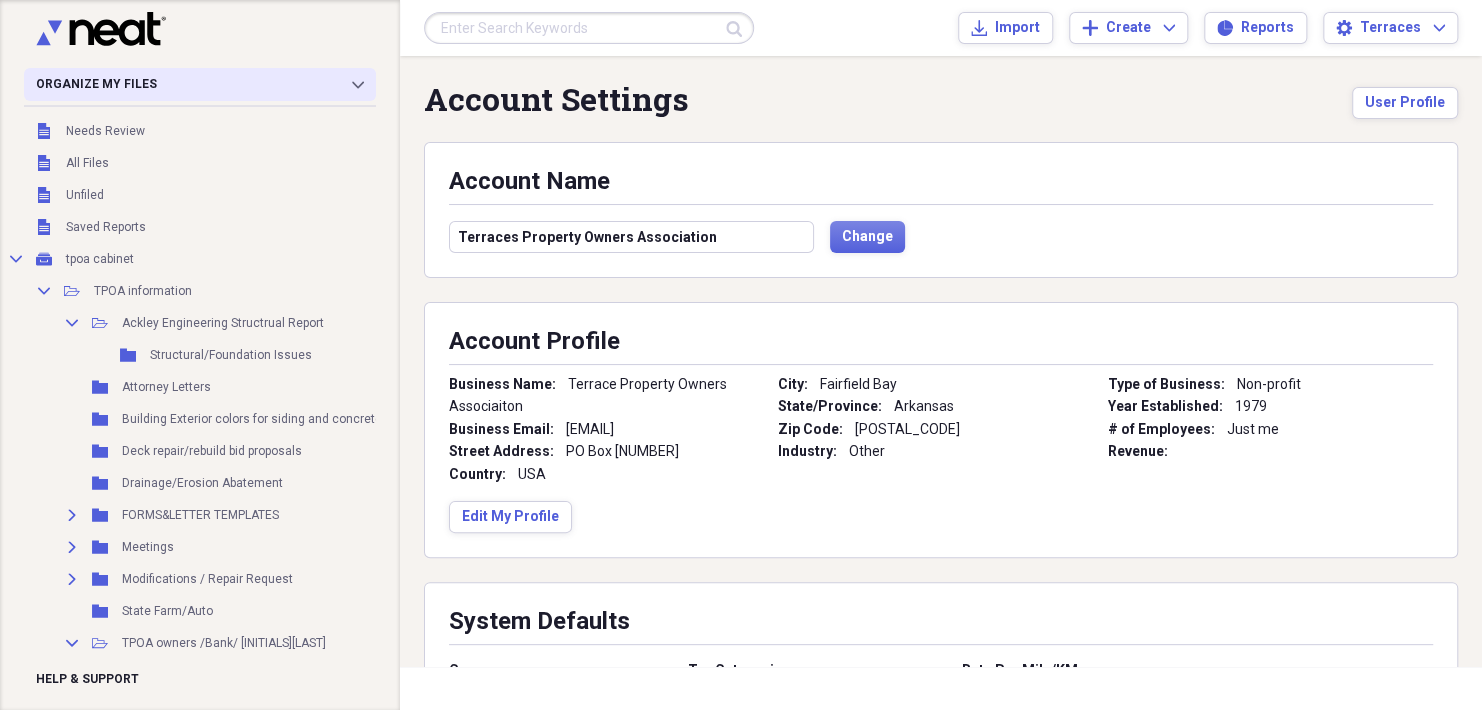 click on "Collapse" 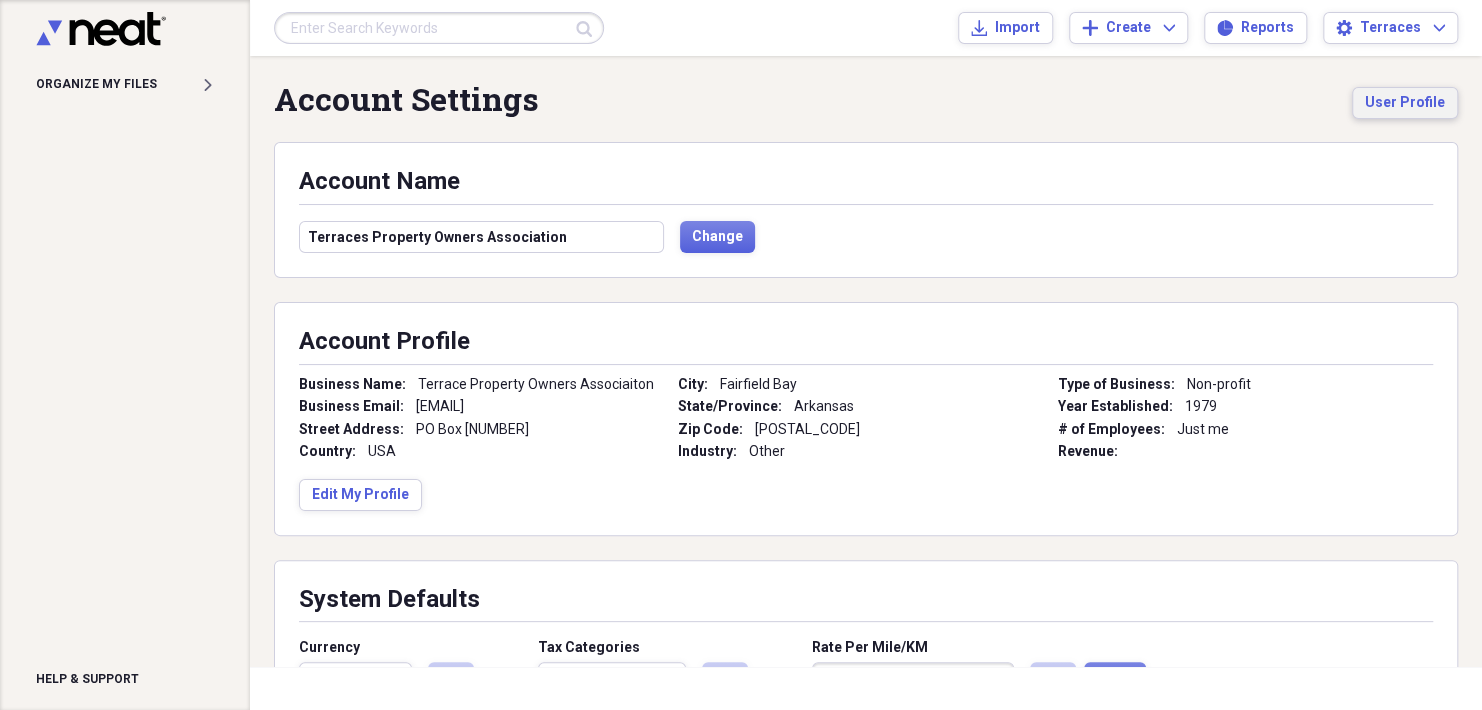 click on "User Profile" at bounding box center (1405, 103) 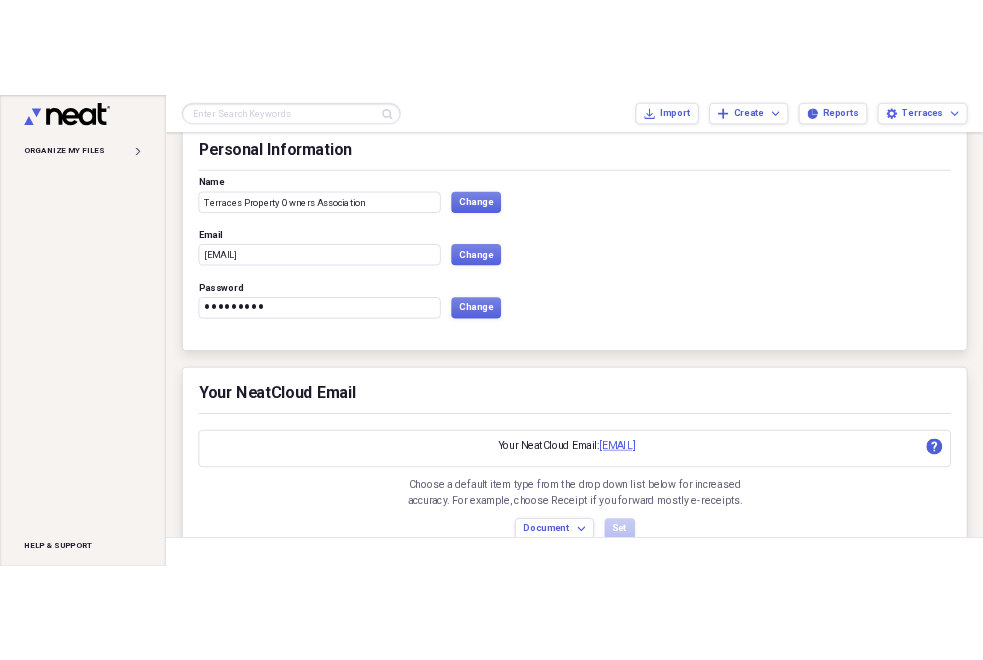 scroll, scrollTop: 173, scrollLeft: 0, axis: vertical 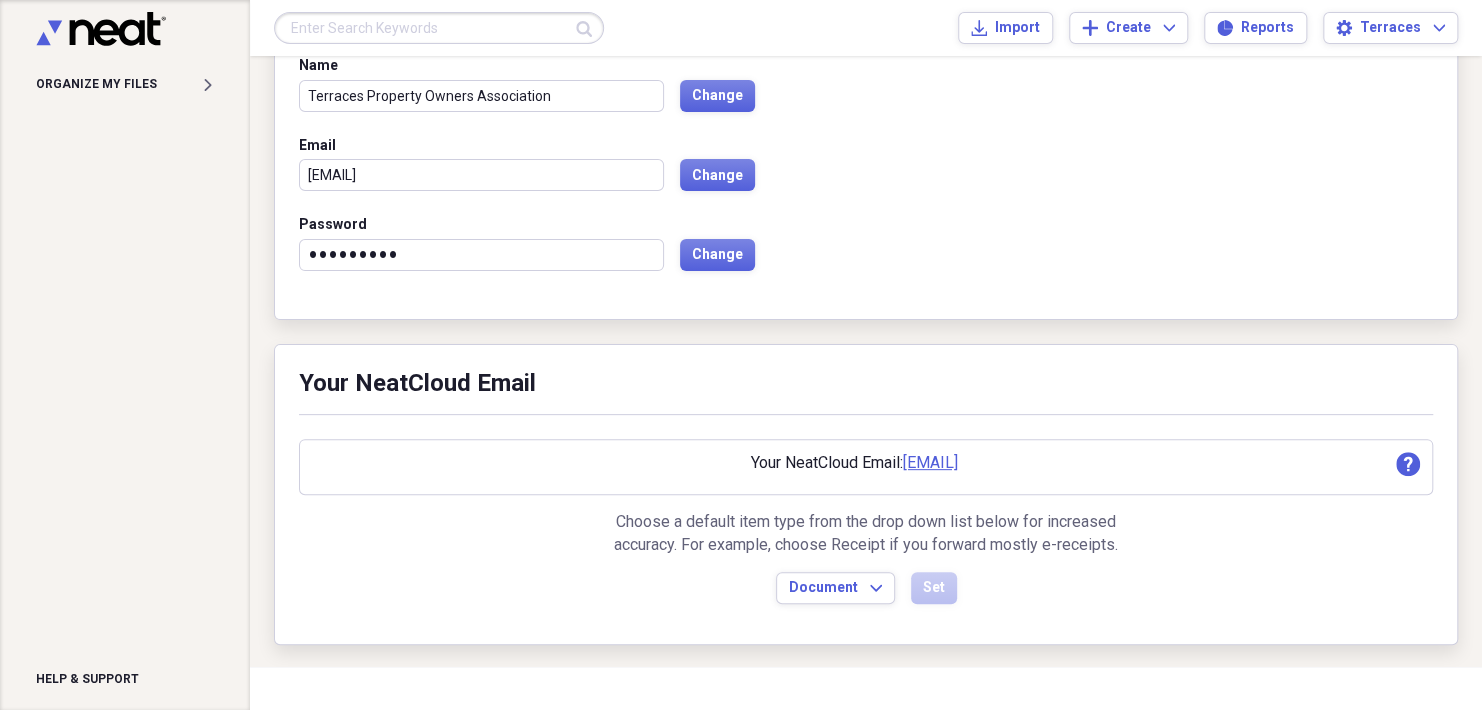 click on "[EMAIL]" at bounding box center [930, 462] 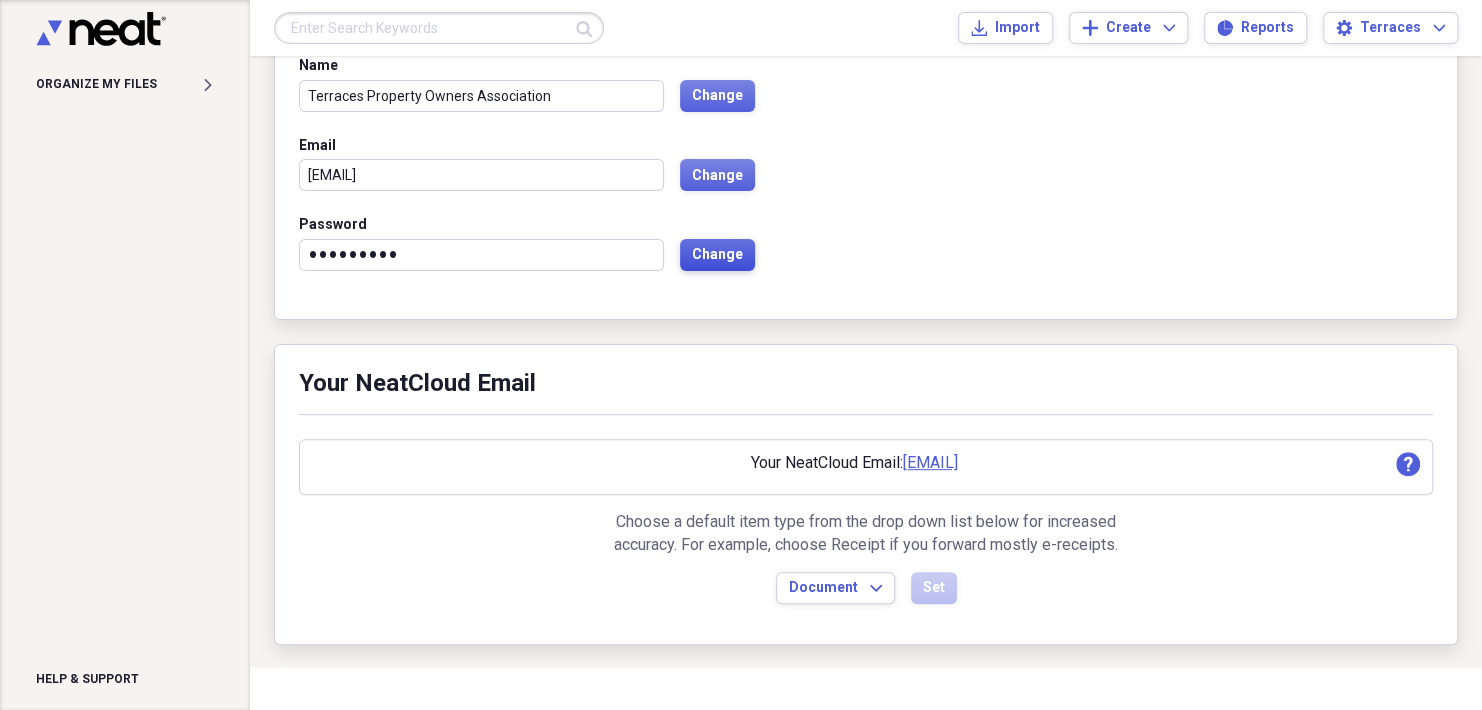 click on "Change" at bounding box center [717, 255] 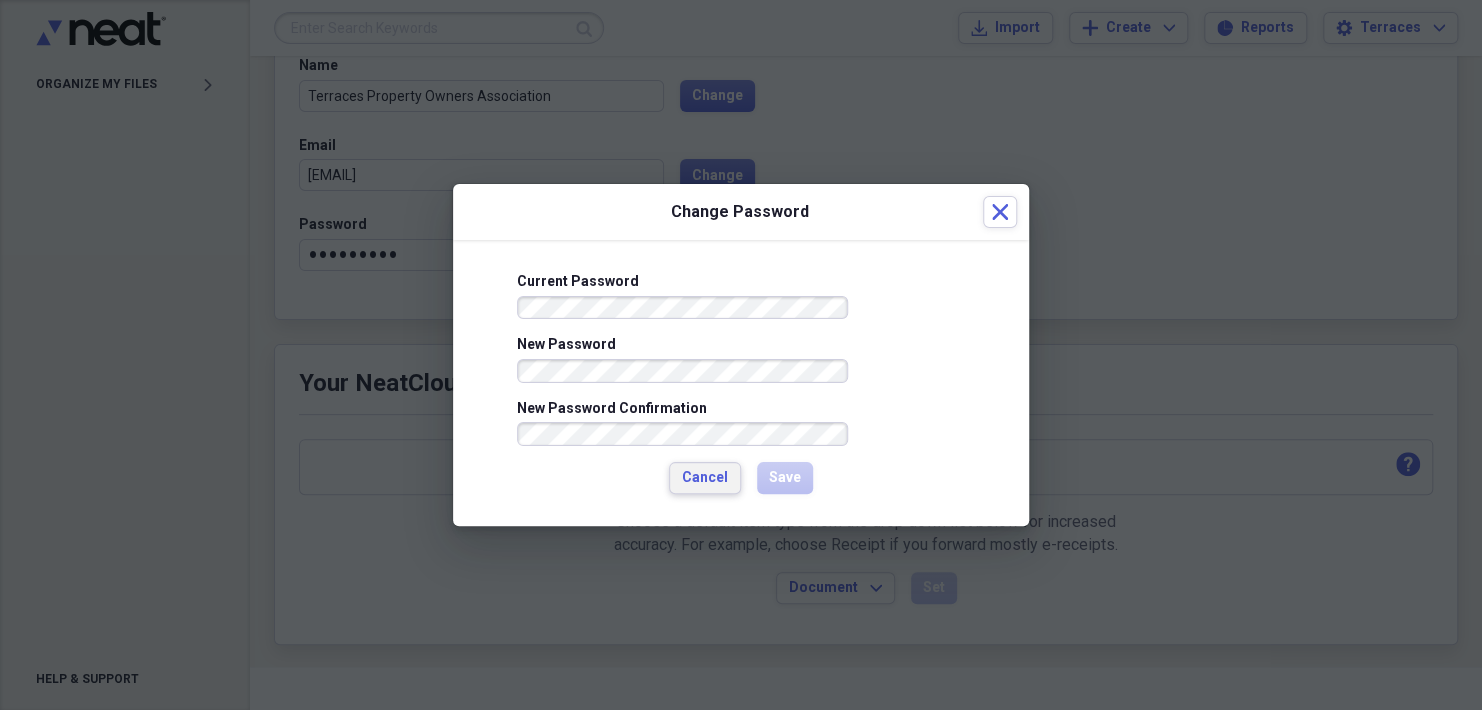 click on "Cancel" at bounding box center (705, 478) 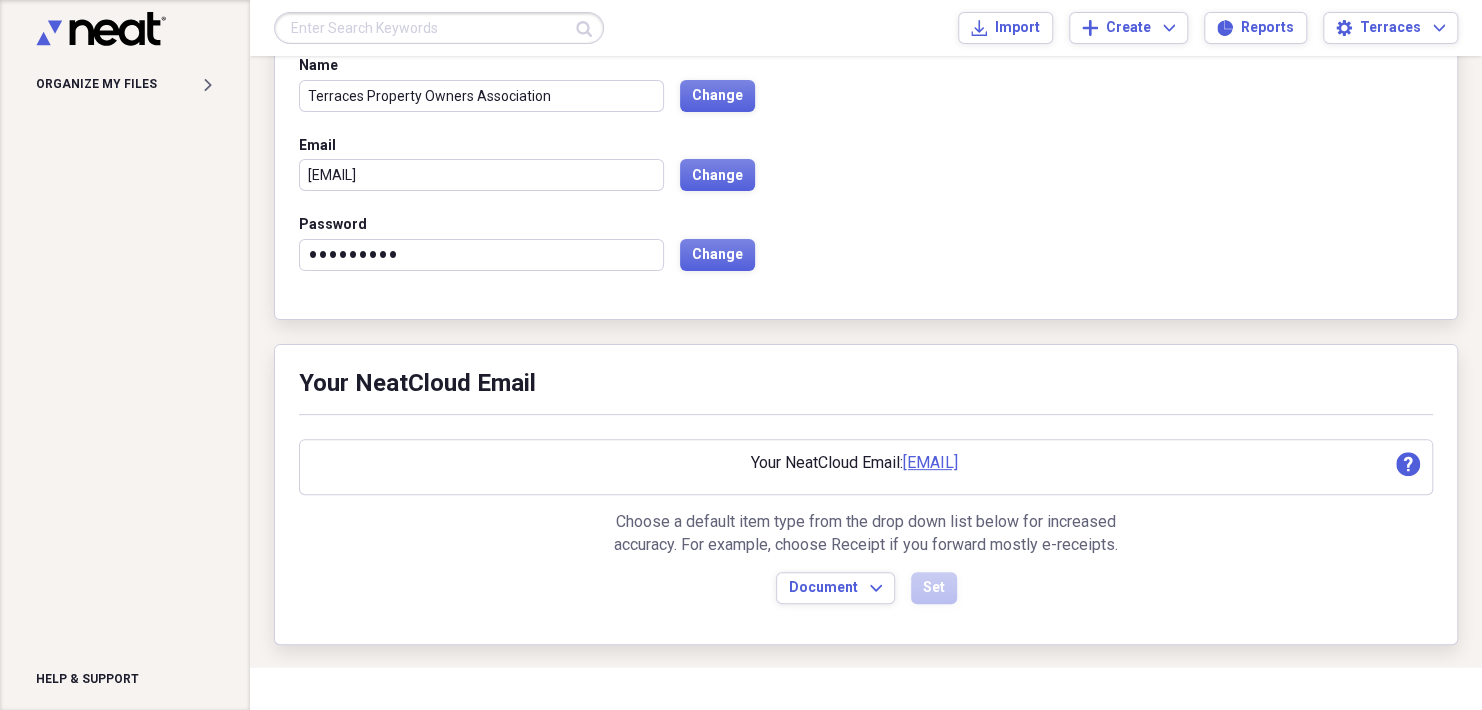 click on "•••••••••" at bounding box center [481, 255] 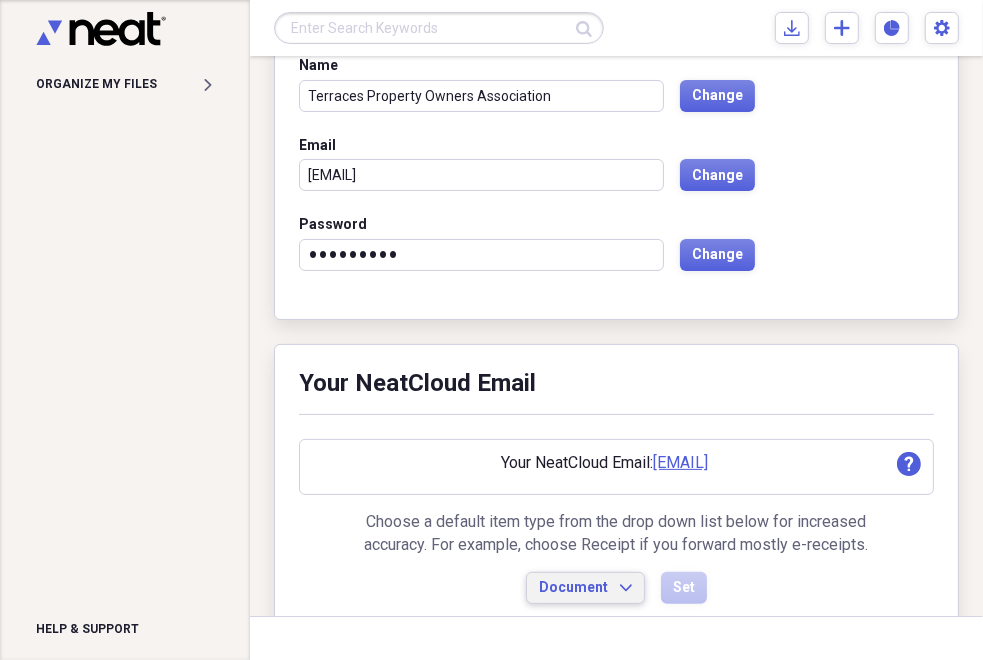 click on "Expand" 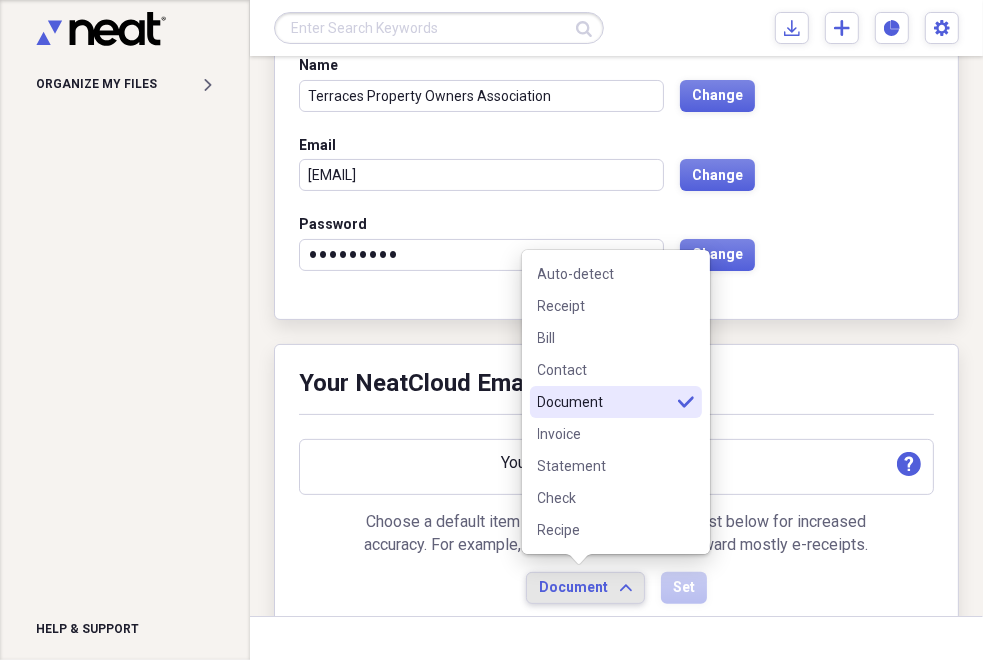 click on "Your NeatCloud Email: [EMAIL] support Choose a default item type from the drop down list below for increased accuracy. For example, choose Receipt if you forward mostly e-receipts. Document Expand Set" at bounding box center [616, 521] 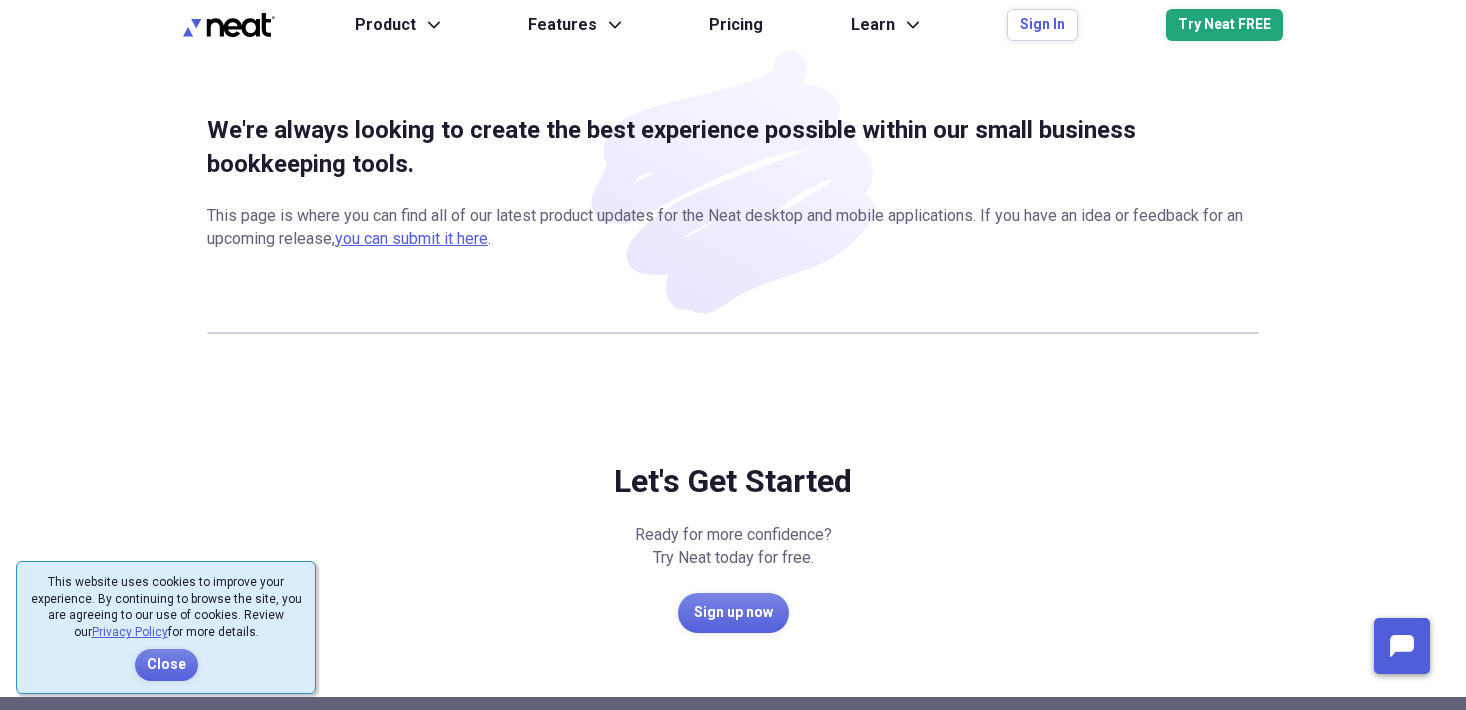 scroll, scrollTop: 0, scrollLeft: 0, axis: both 